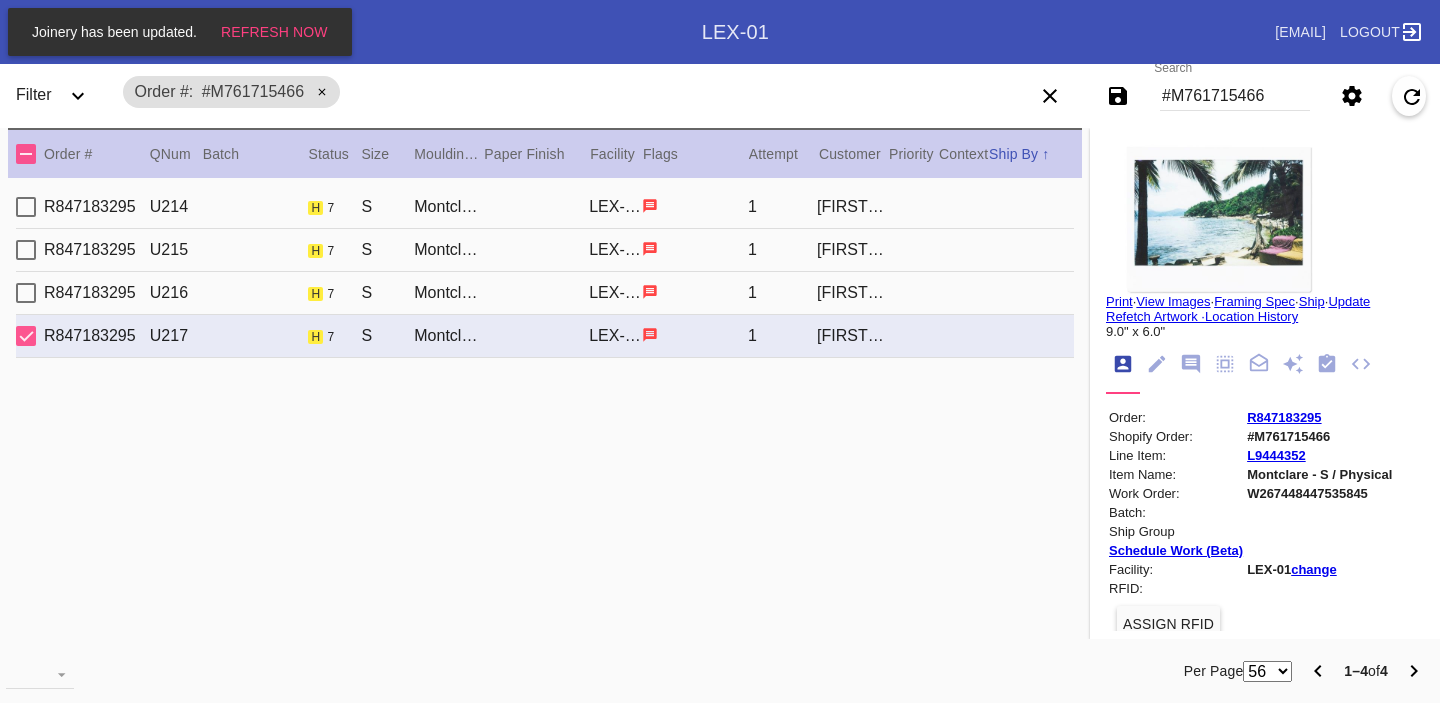 click on "#M761715466" at bounding box center (1235, 96) 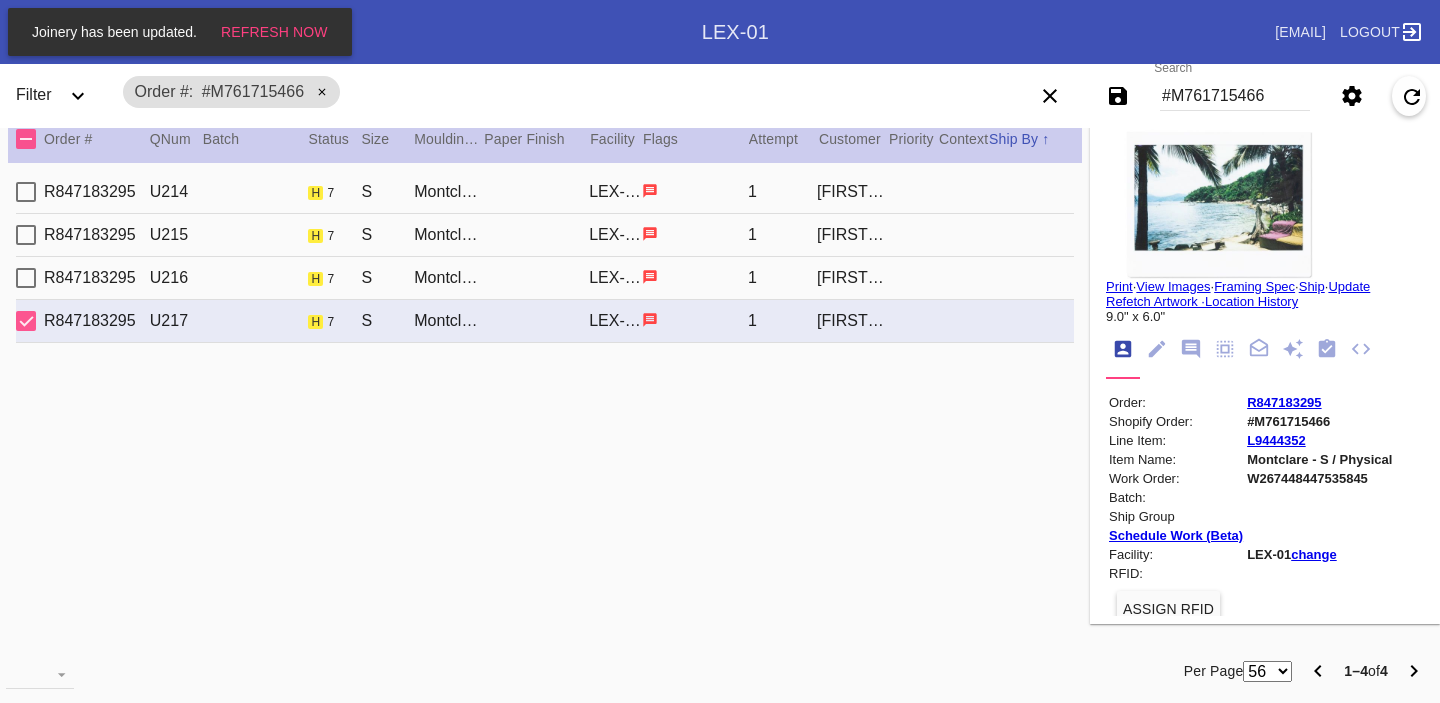 click on "#M761715466" at bounding box center [1235, 96] 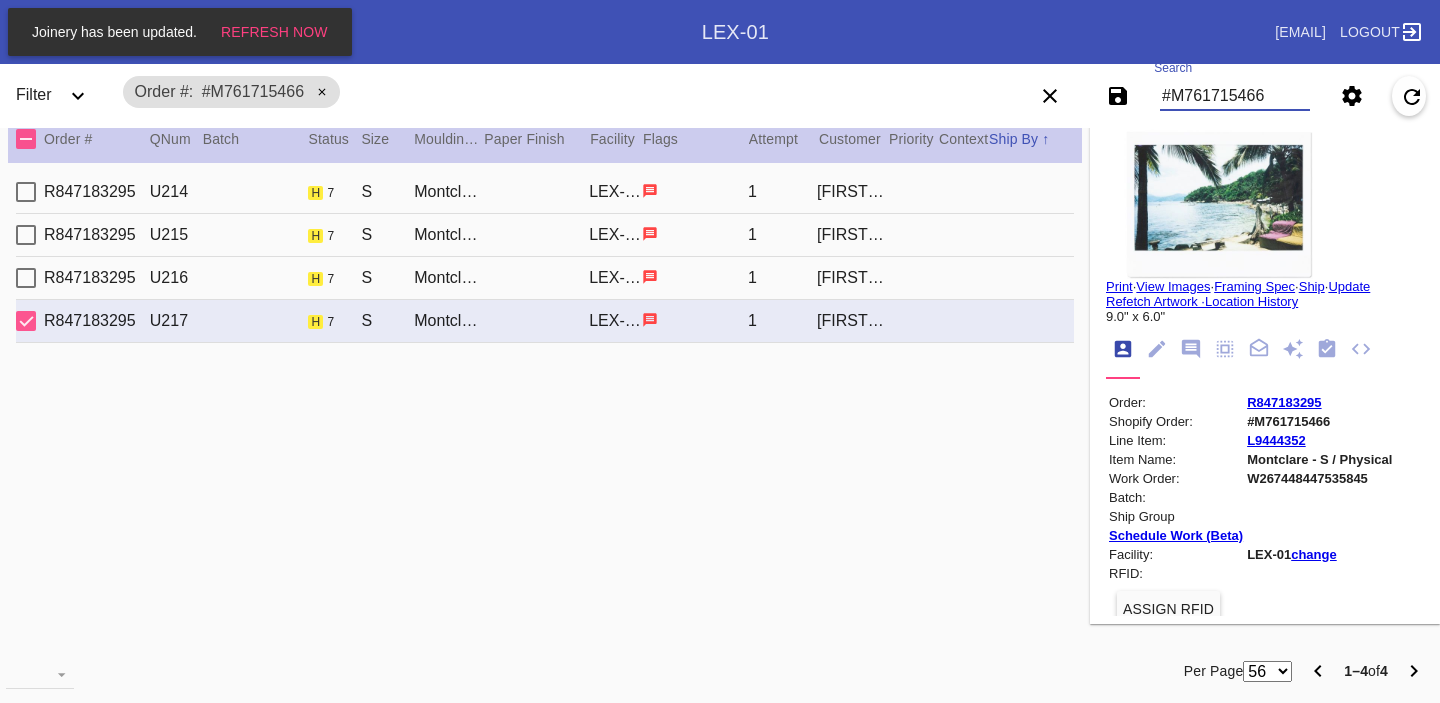 click on "#M761715466" at bounding box center [1235, 96] 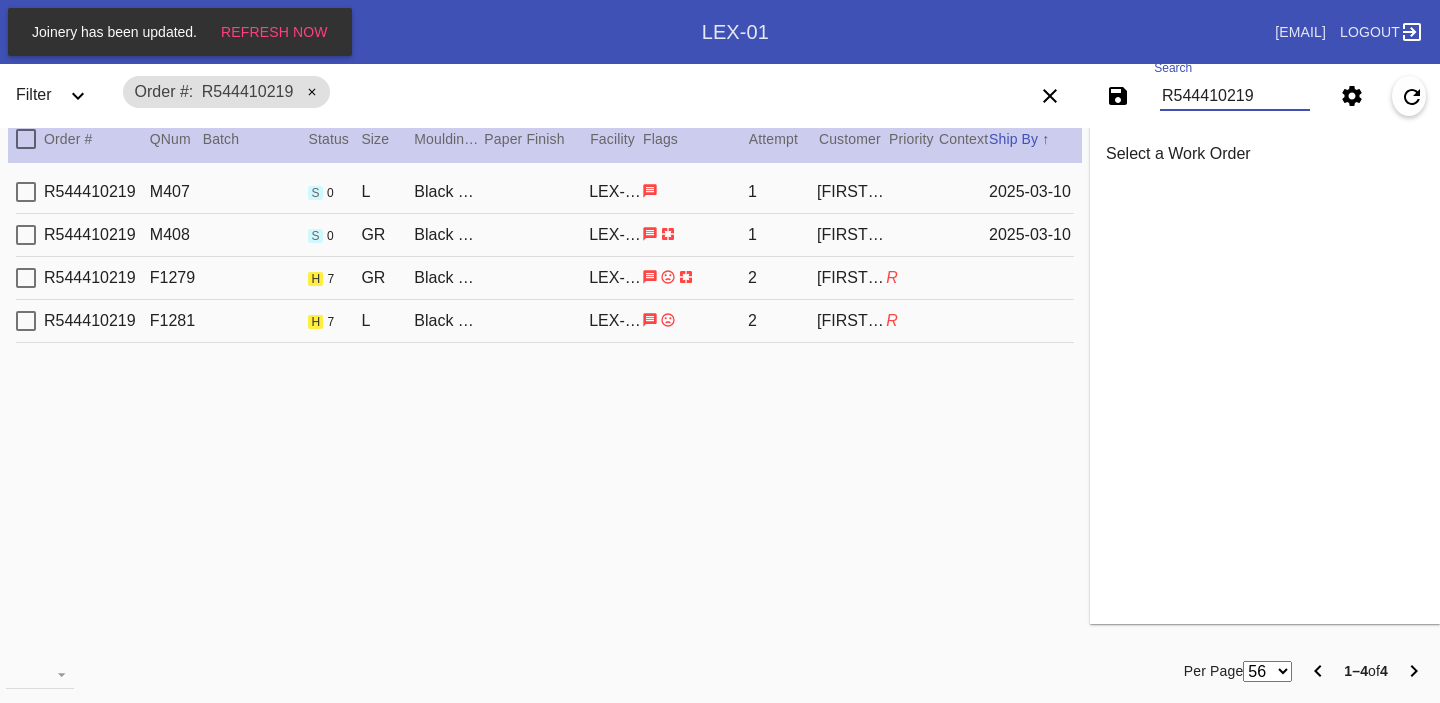 click on "[FIRST] [LAST]" at bounding box center (851, 192) 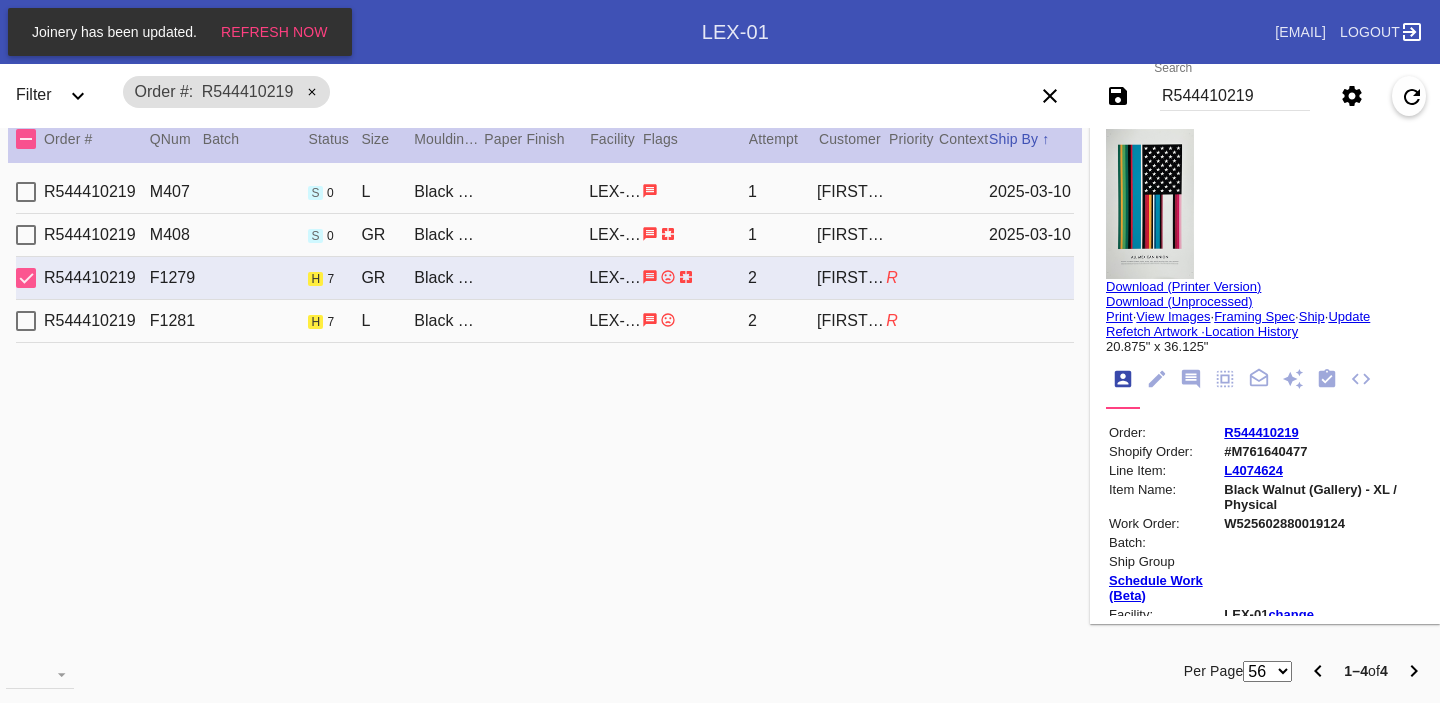 click on "[FIRST] [LAST]" at bounding box center (851, 192) 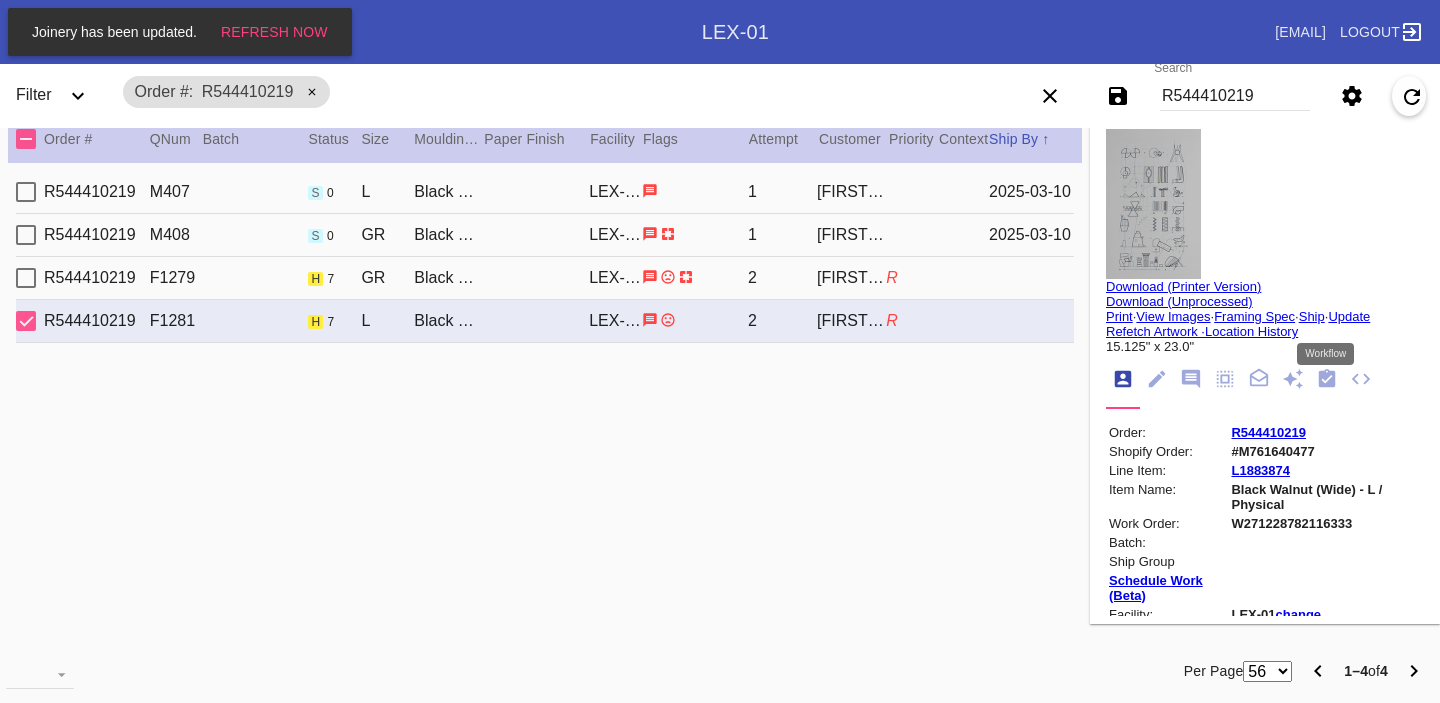 click at bounding box center [1327, 378] 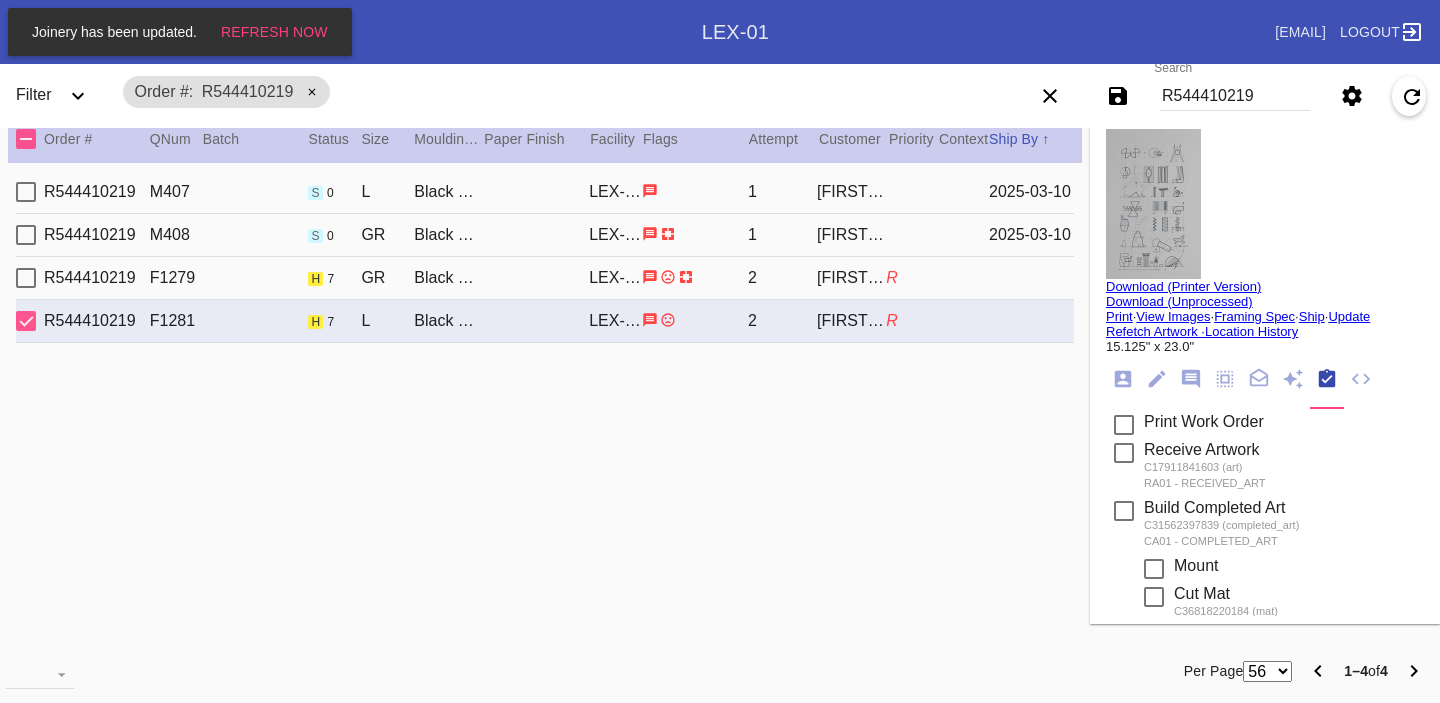 scroll, scrollTop: 320, scrollLeft: 0, axis: vertical 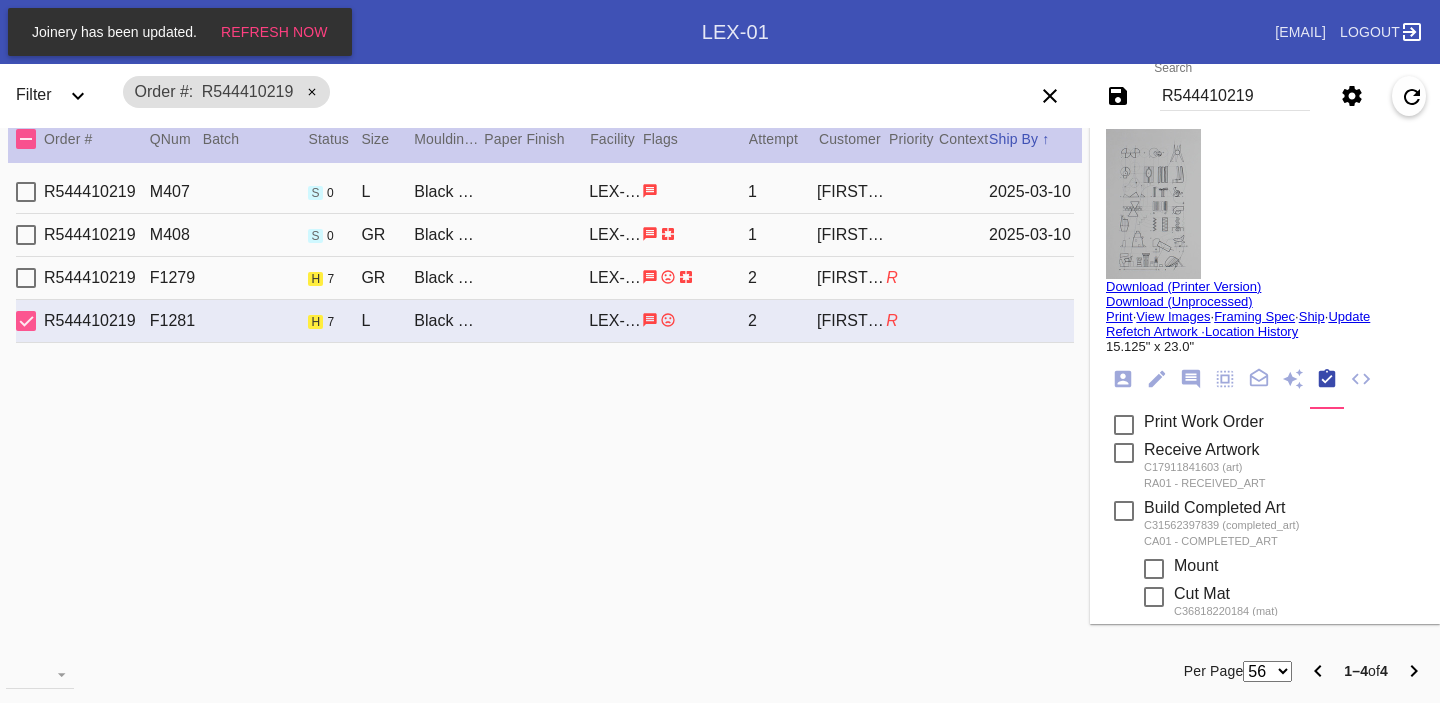 click on "R544410219" at bounding box center [1235, 96] 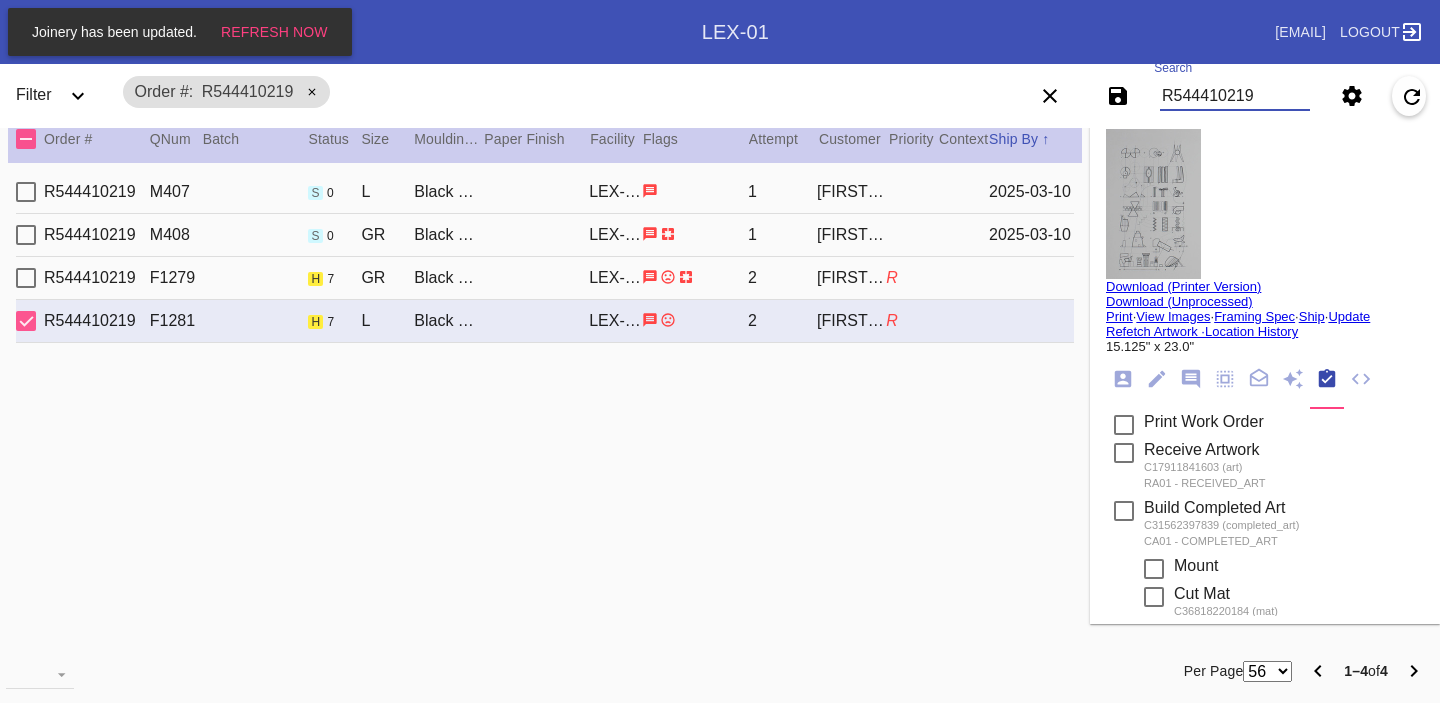 click on "R544410219" at bounding box center [1235, 96] 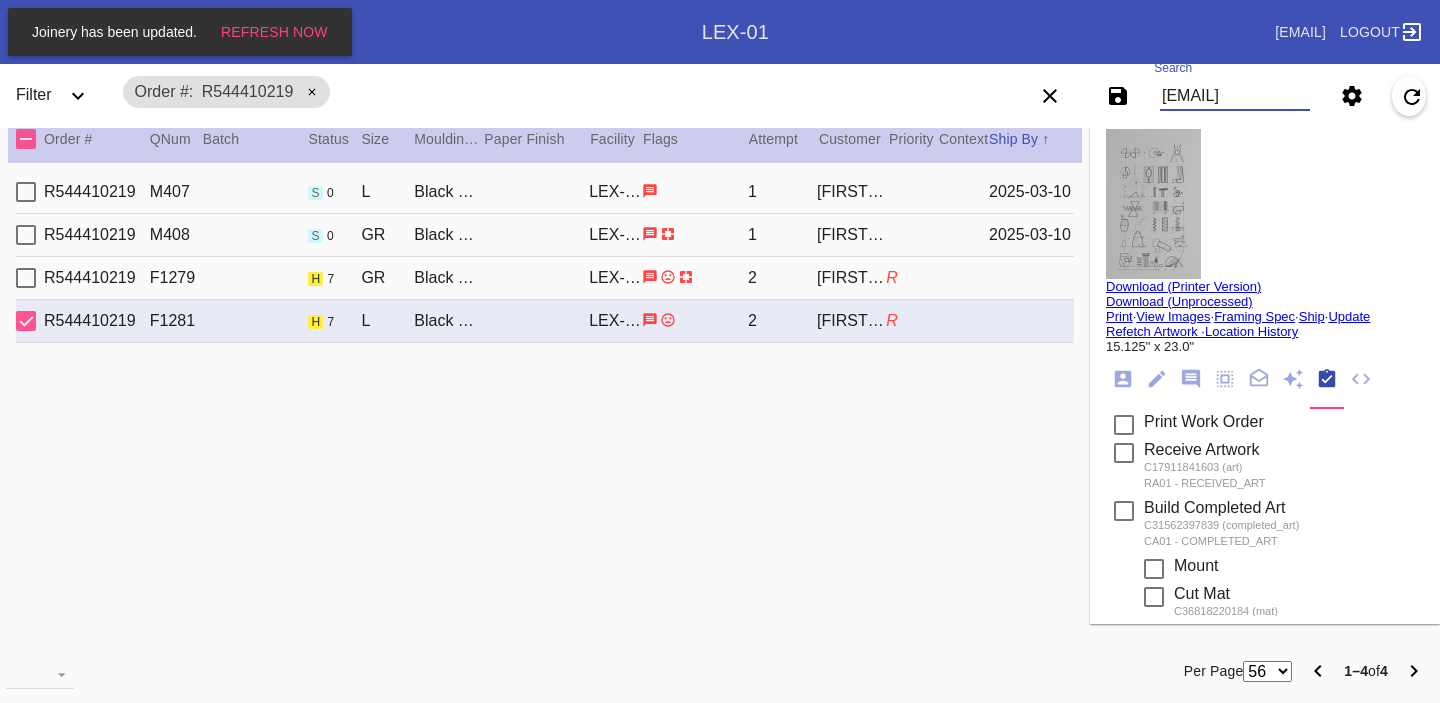 scroll, scrollTop: 0, scrollLeft: 48, axis: horizontal 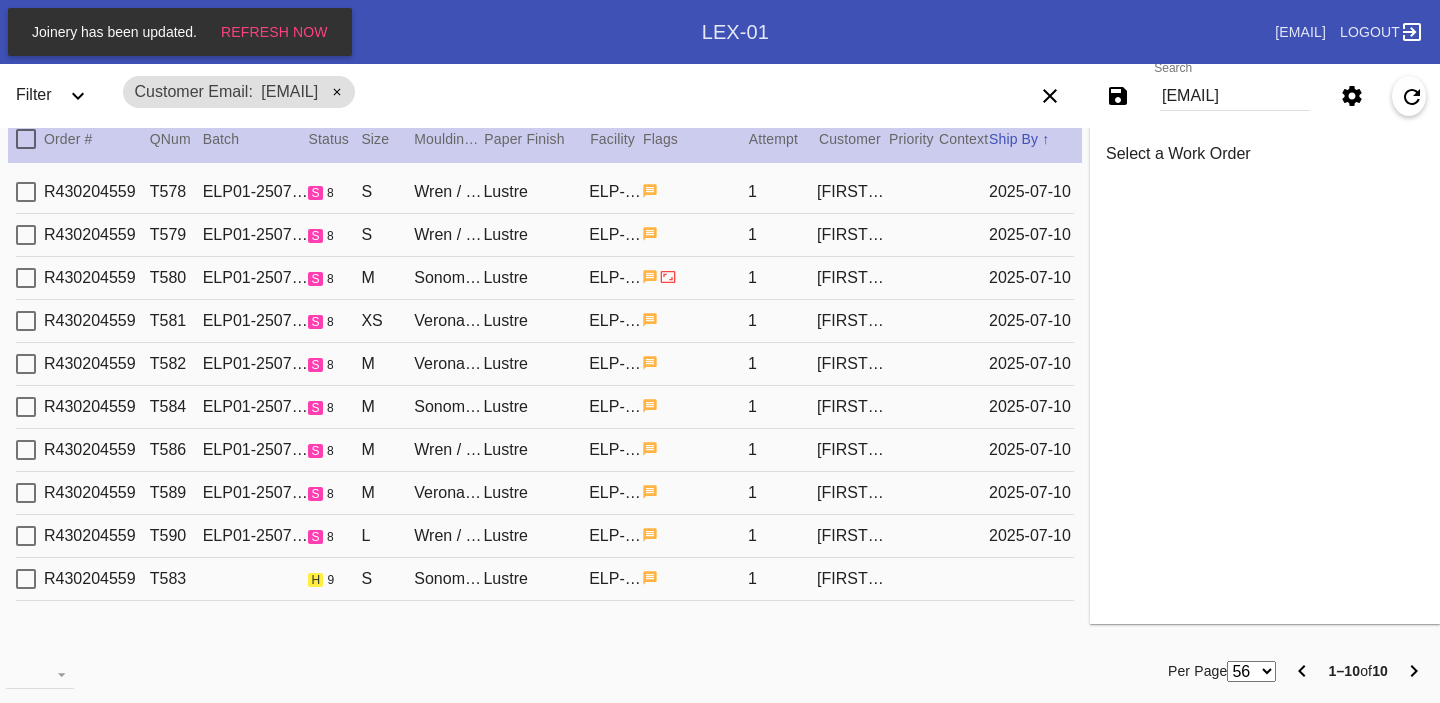 click on "R430204559 T583 h   9 S Sonoma / Fabric White Lustre ELP-01 1 [FIRST] [LAST]" at bounding box center (545, 579) 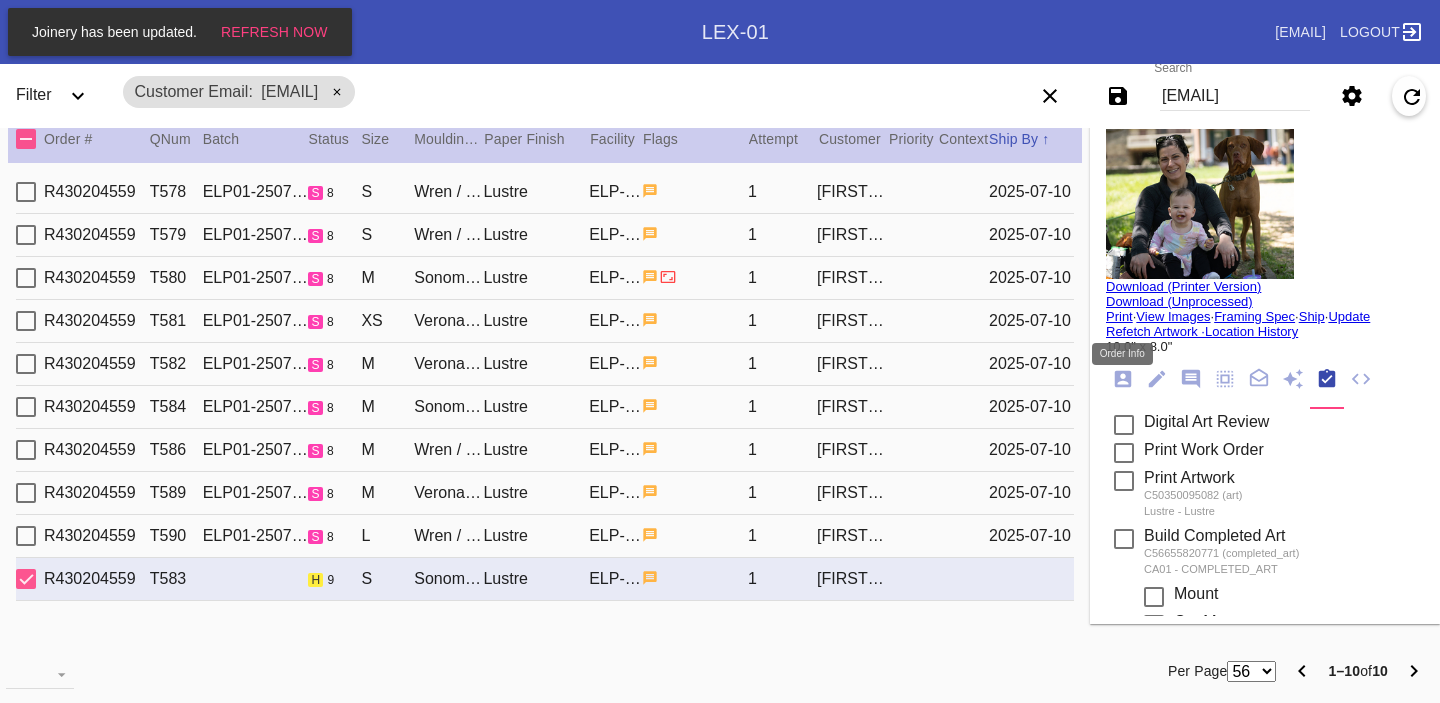 click at bounding box center [1123, 379] 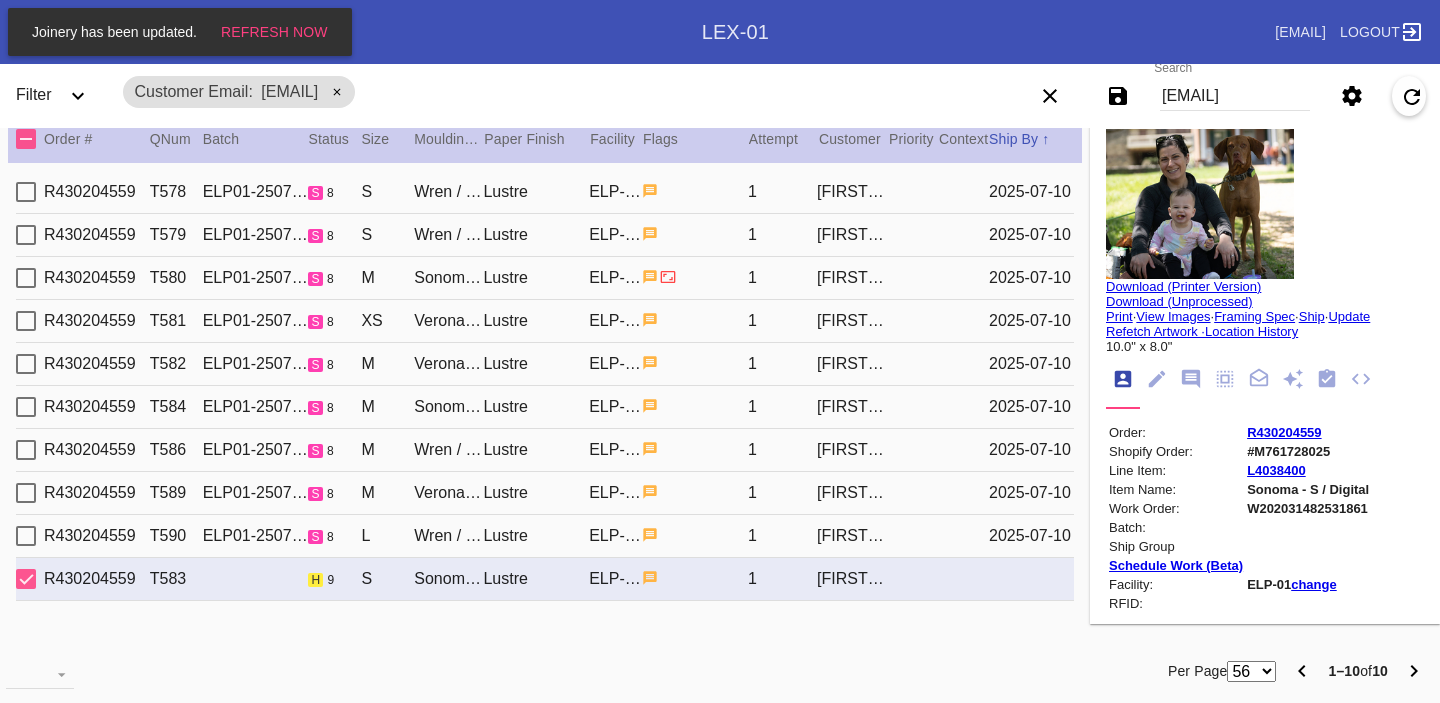 click on "W202031482531861" at bounding box center [1308, 508] 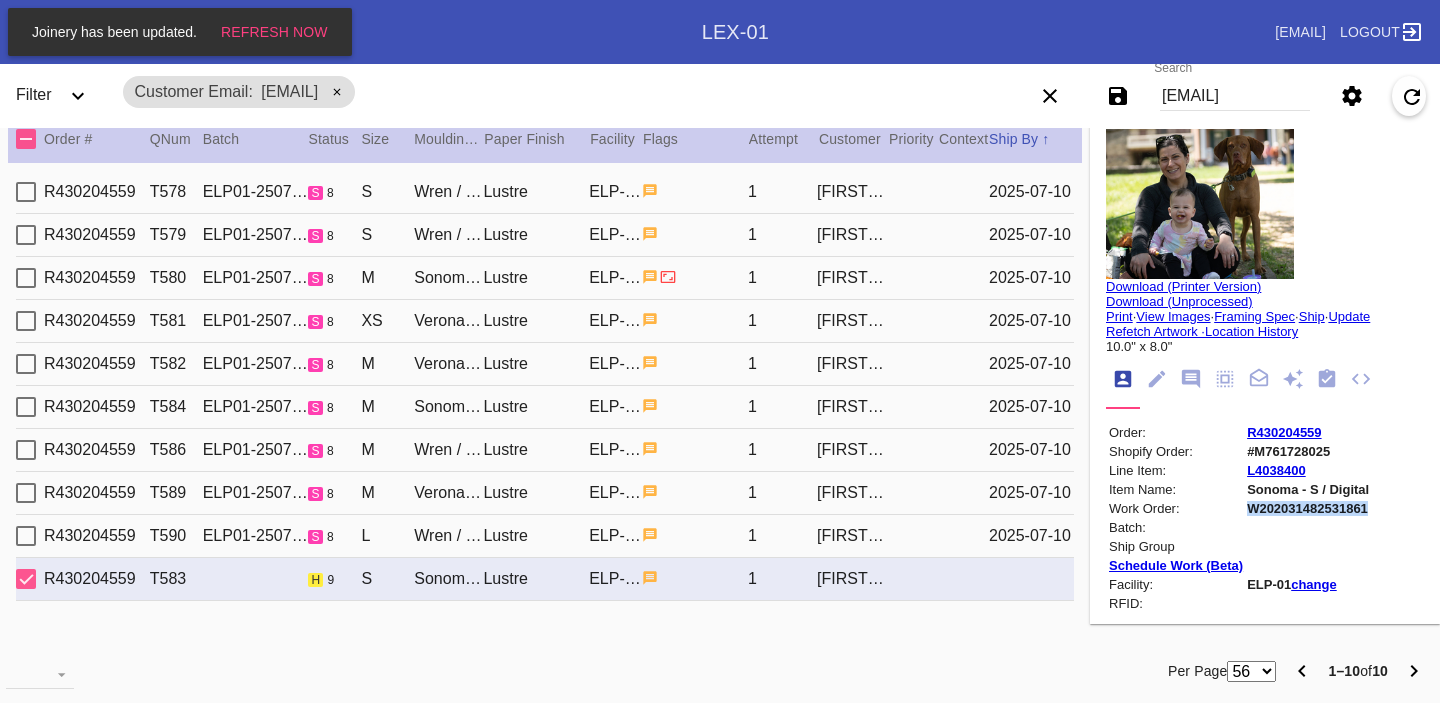 copy on "W202031482531861" 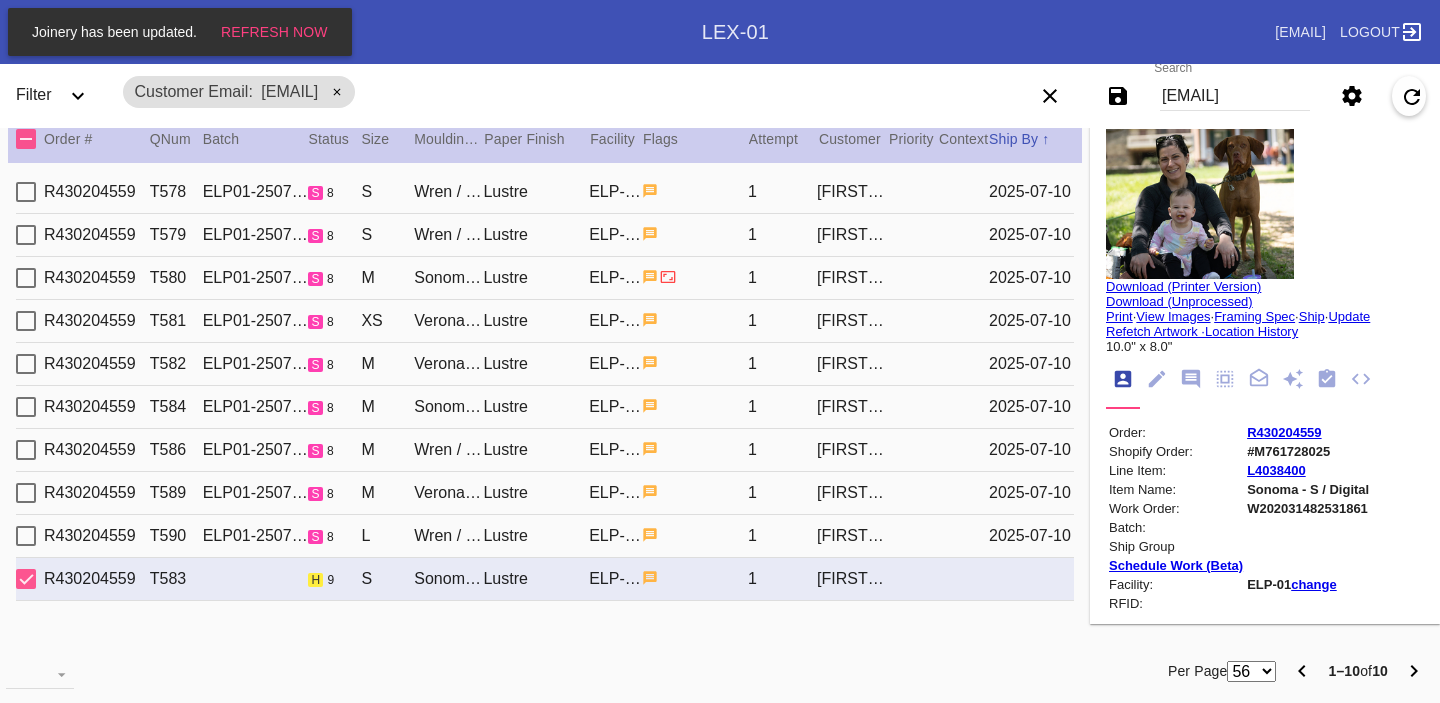 click on "[EMAIL]" at bounding box center (1235, 96) 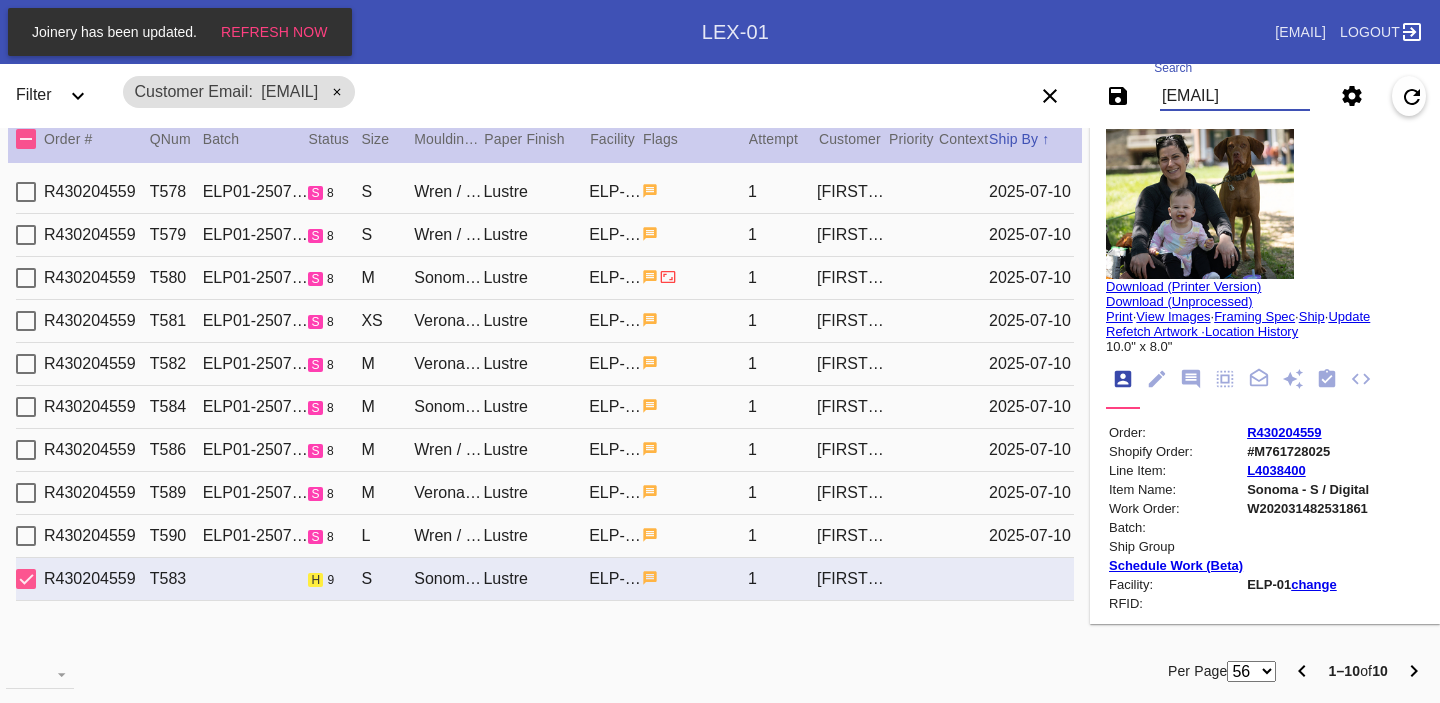 click on "[EMAIL]" at bounding box center (1235, 96) 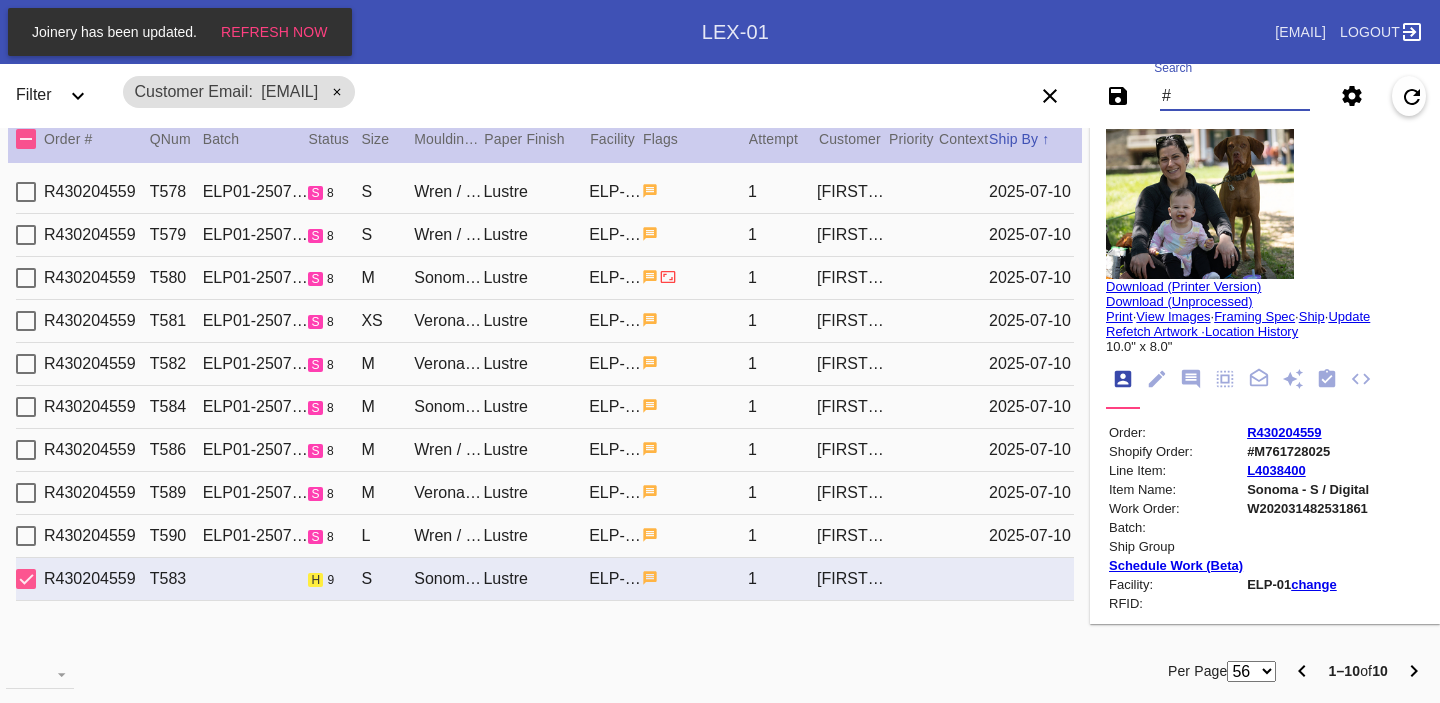 paste on "[ID_NUMBER]" 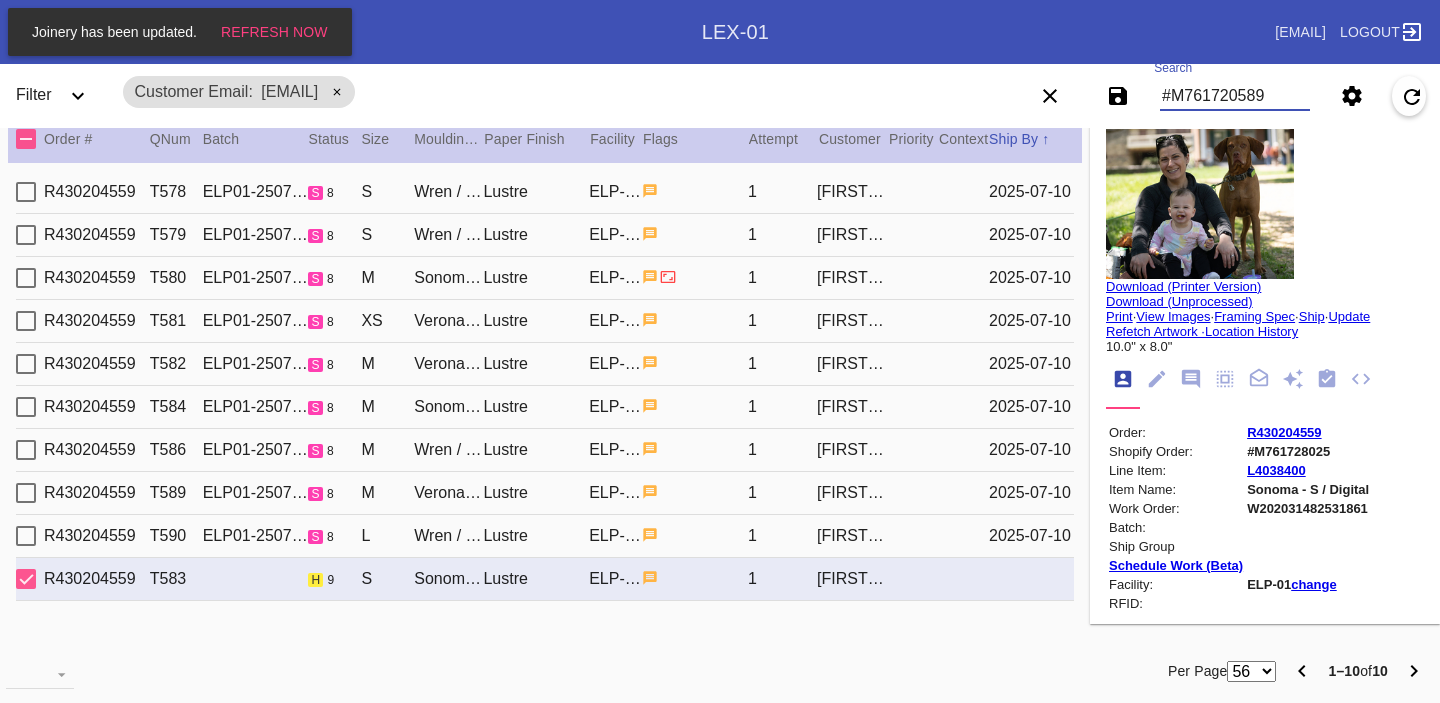 type on "#M761720589" 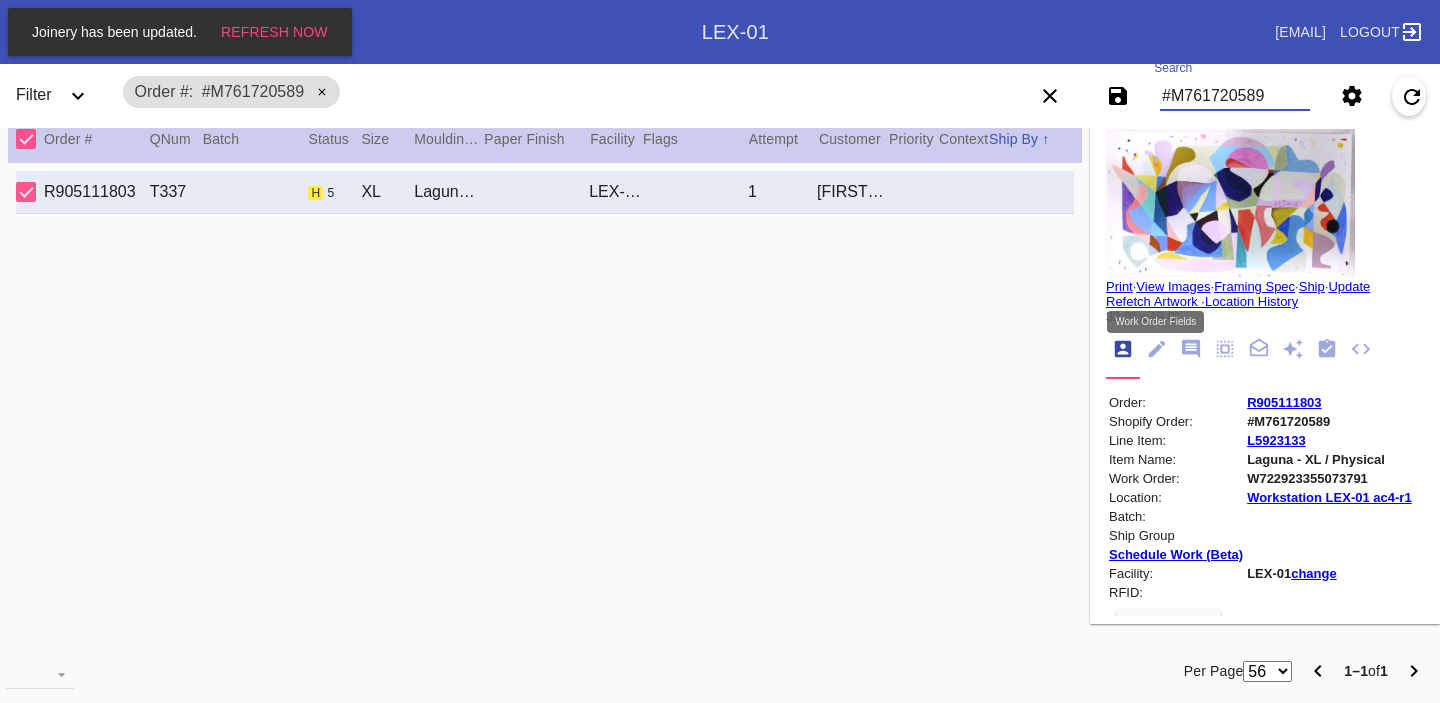 click at bounding box center [1157, 349] 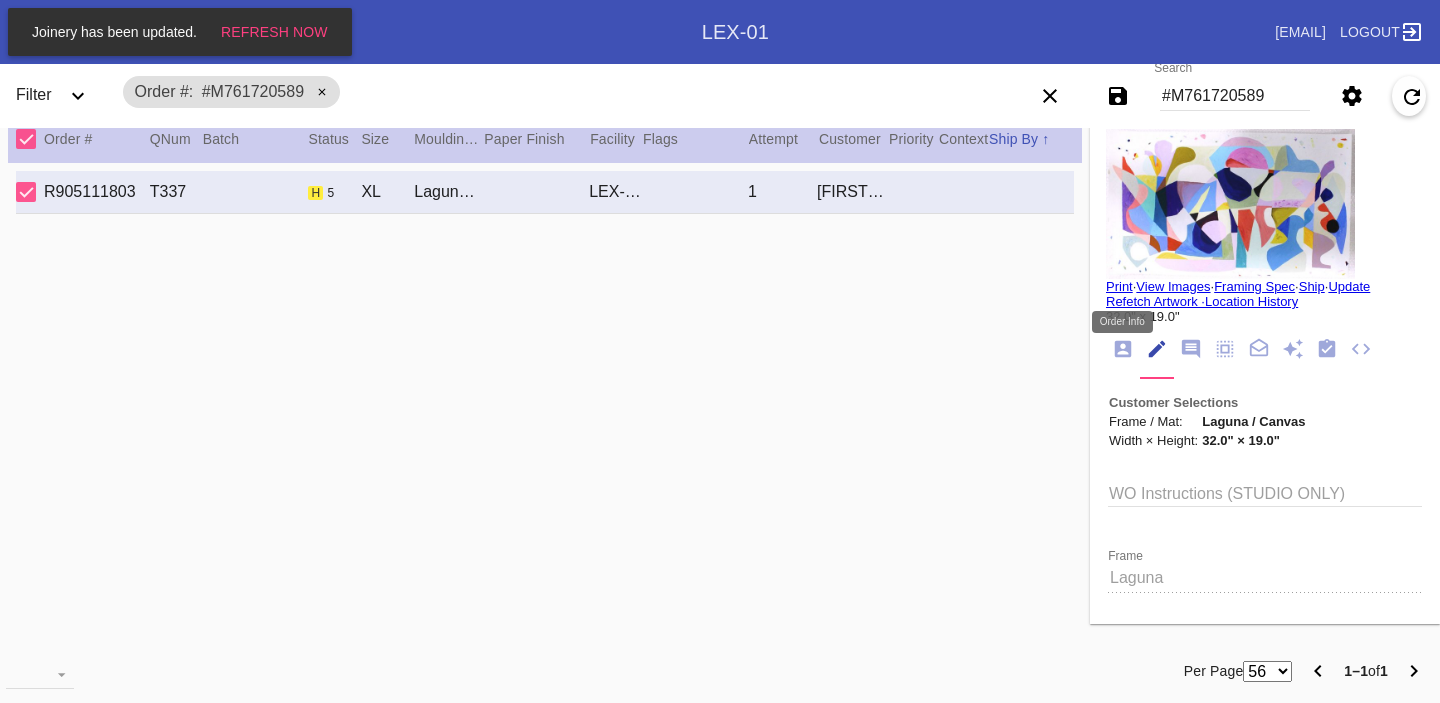 click at bounding box center (1123, 349) 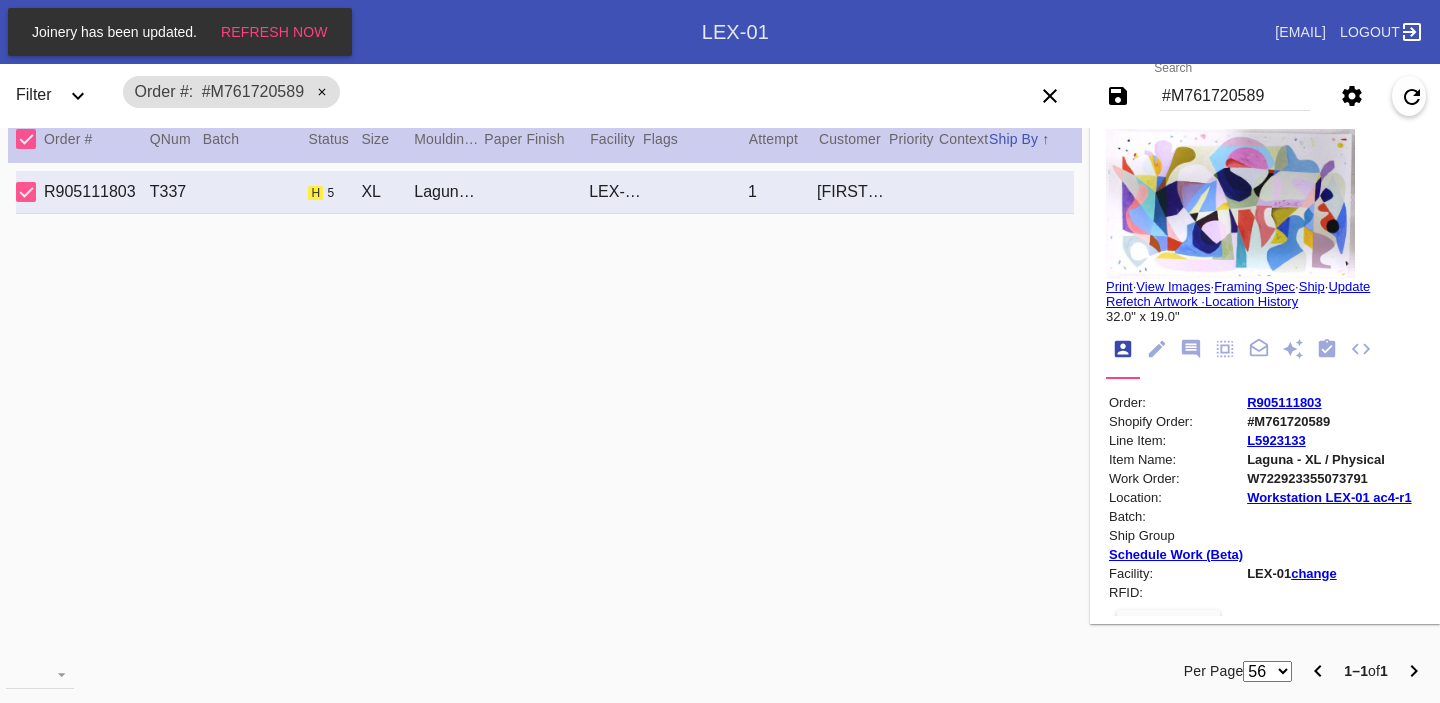 click on "R905111803" at bounding box center [1284, 402] 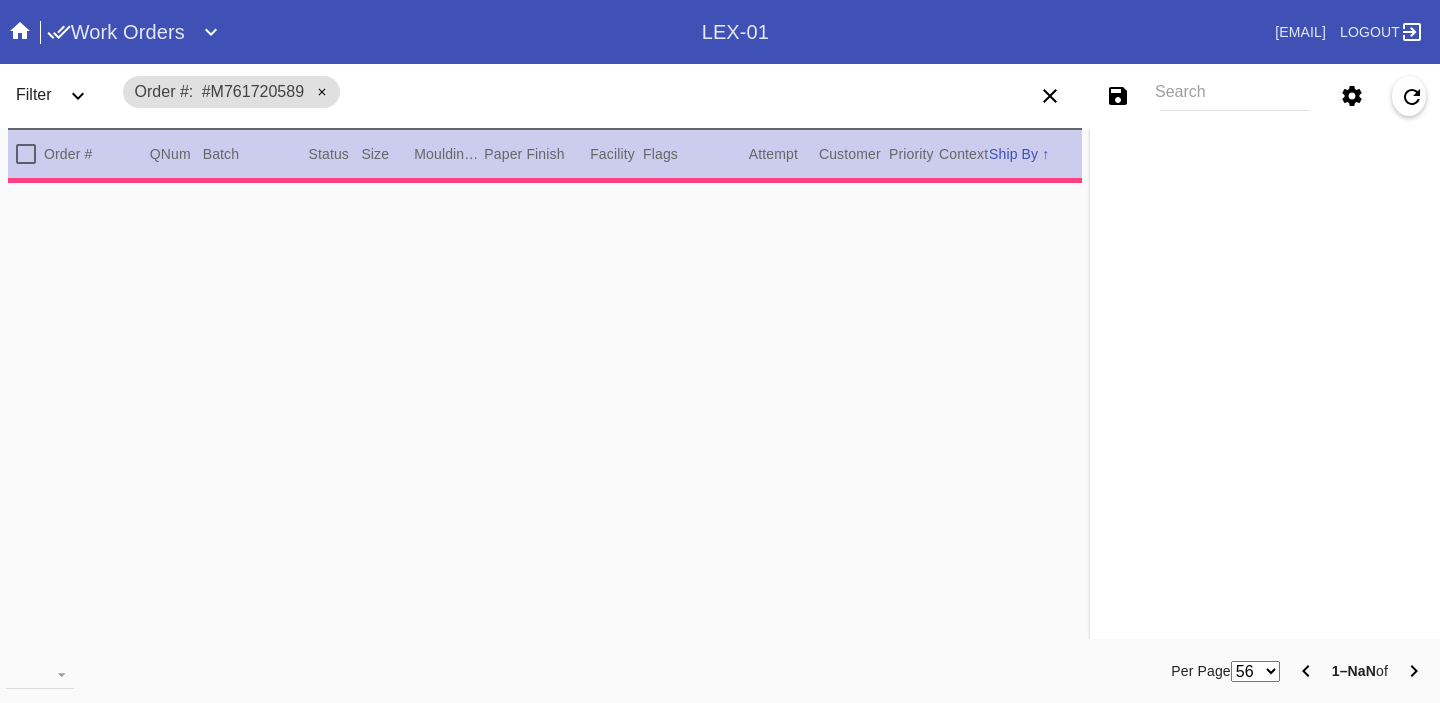 scroll, scrollTop: 0, scrollLeft: 0, axis: both 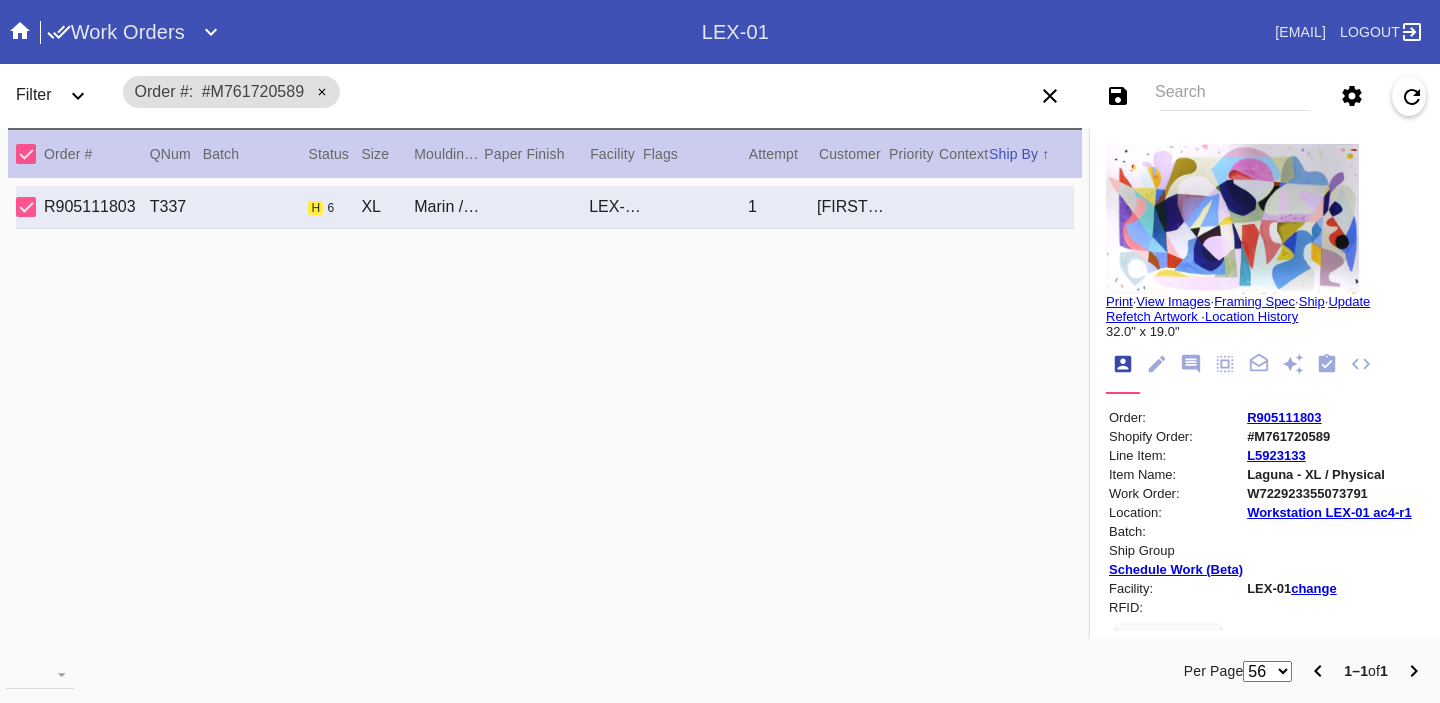 click at bounding box center [1157, 364] 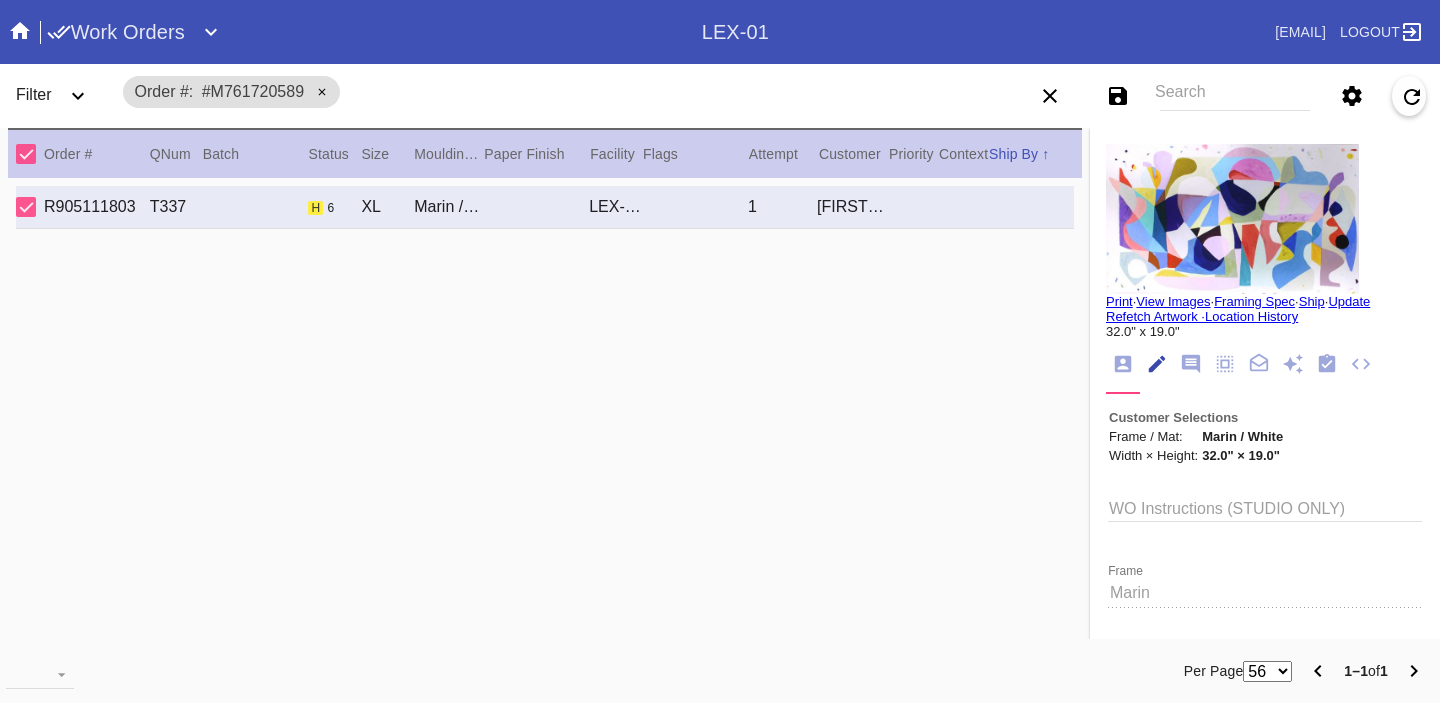 scroll, scrollTop: 73, scrollLeft: 0, axis: vertical 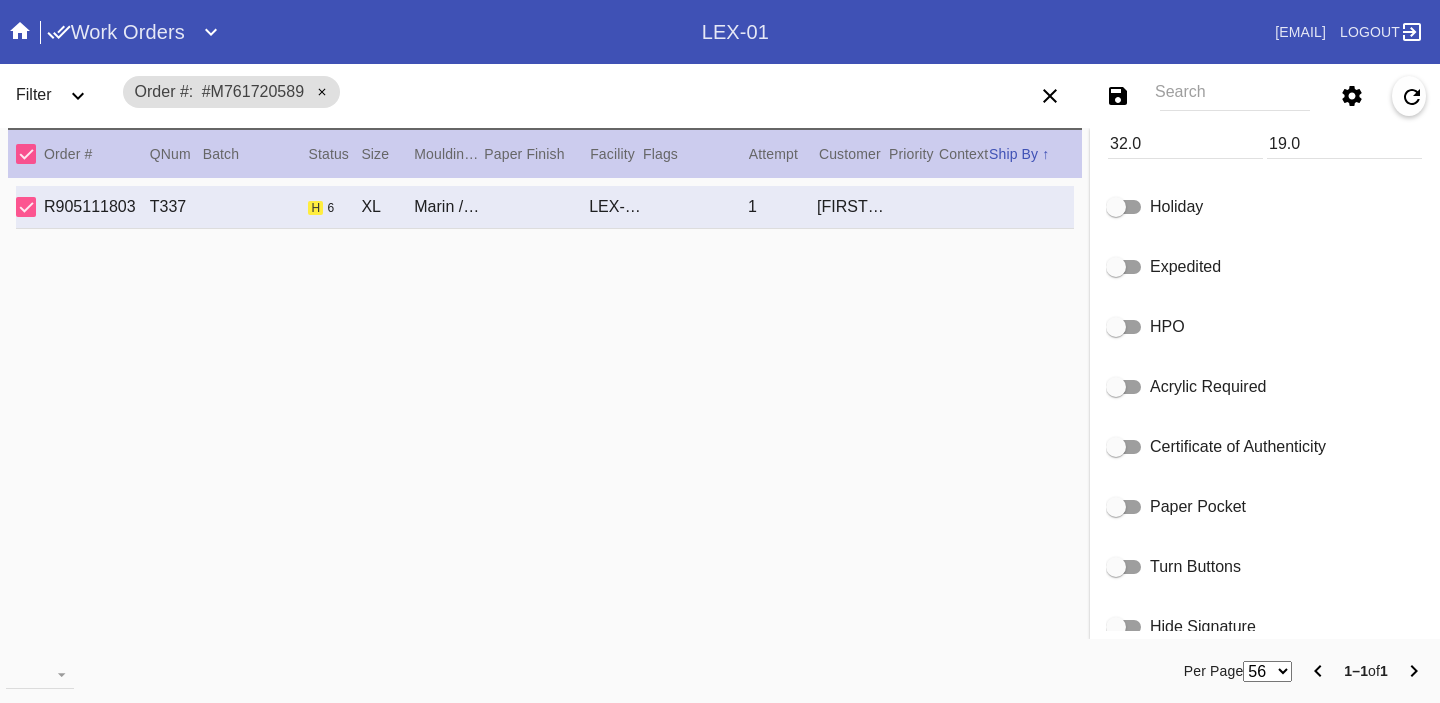 click at bounding box center (1116, 387) 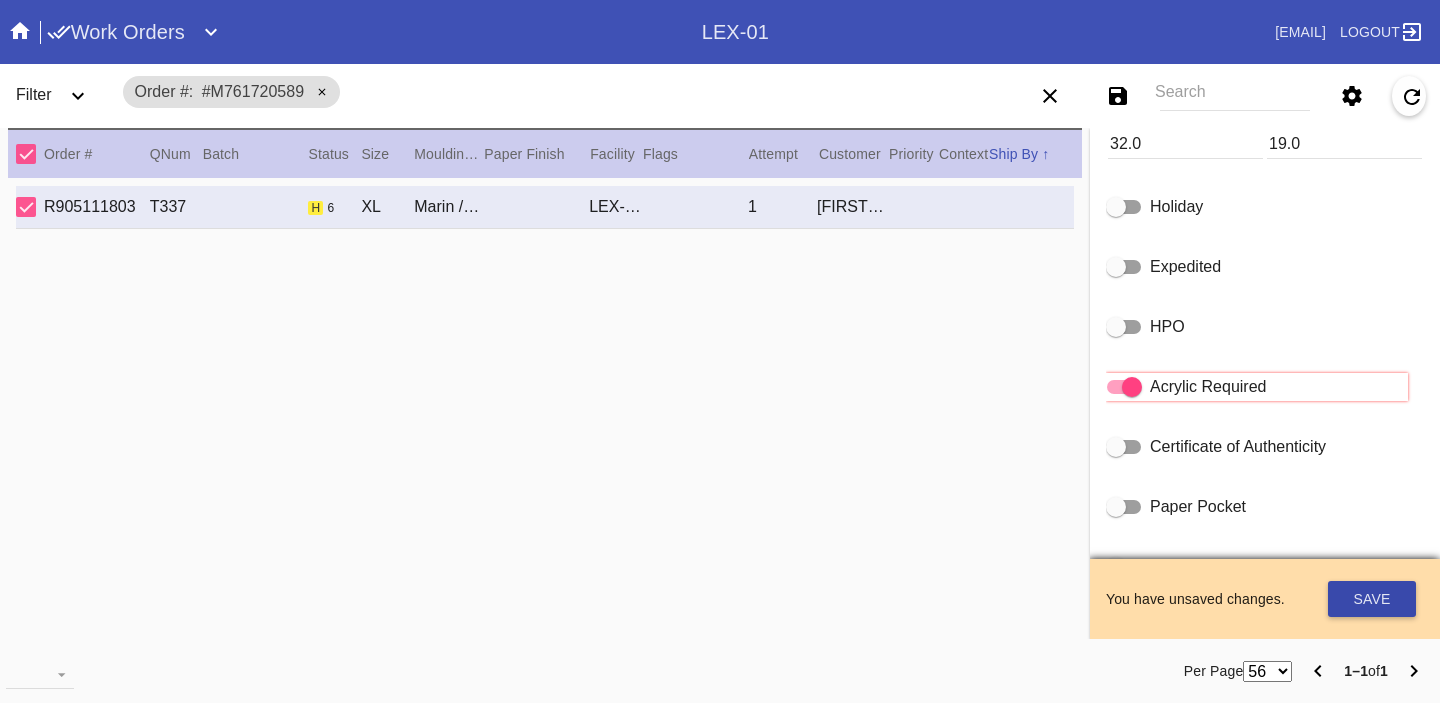 click on "Save" at bounding box center [1372, 599] 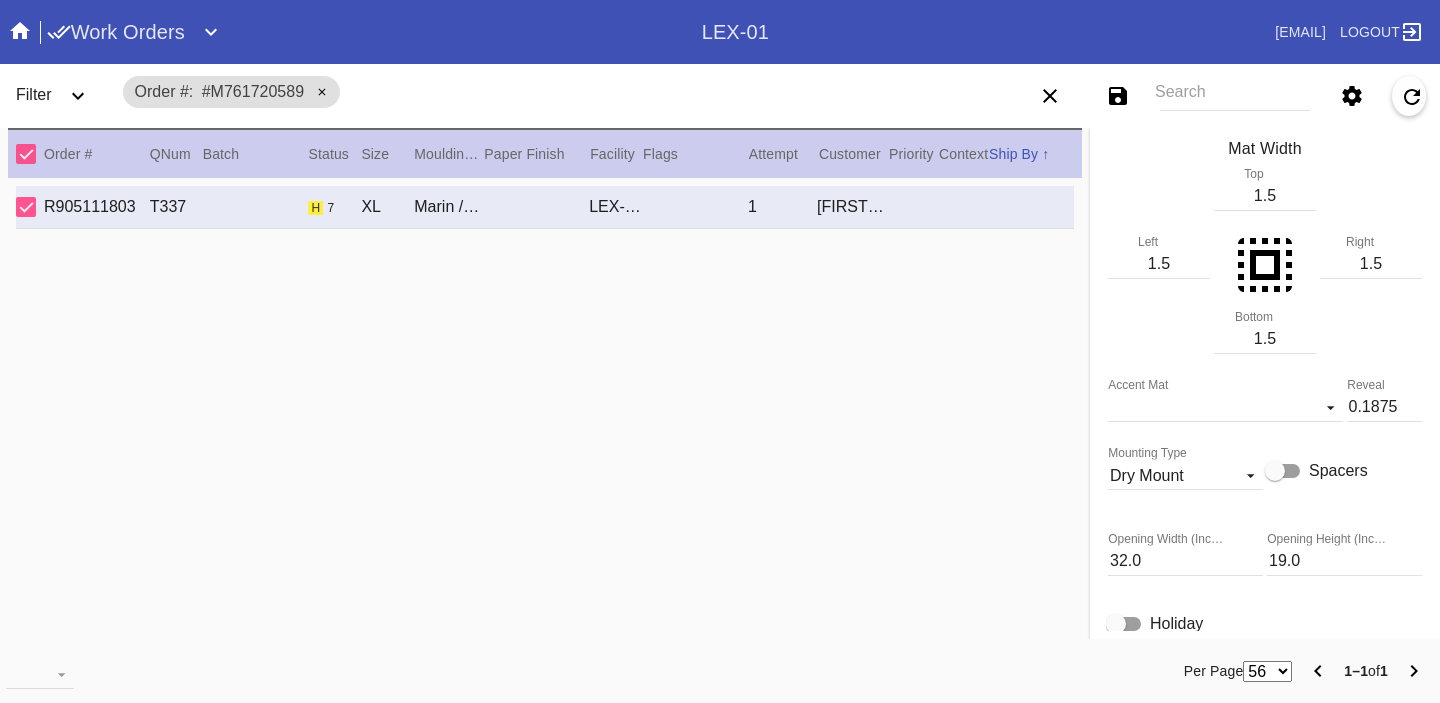 scroll, scrollTop: 0, scrollLeft: 0, axis: both 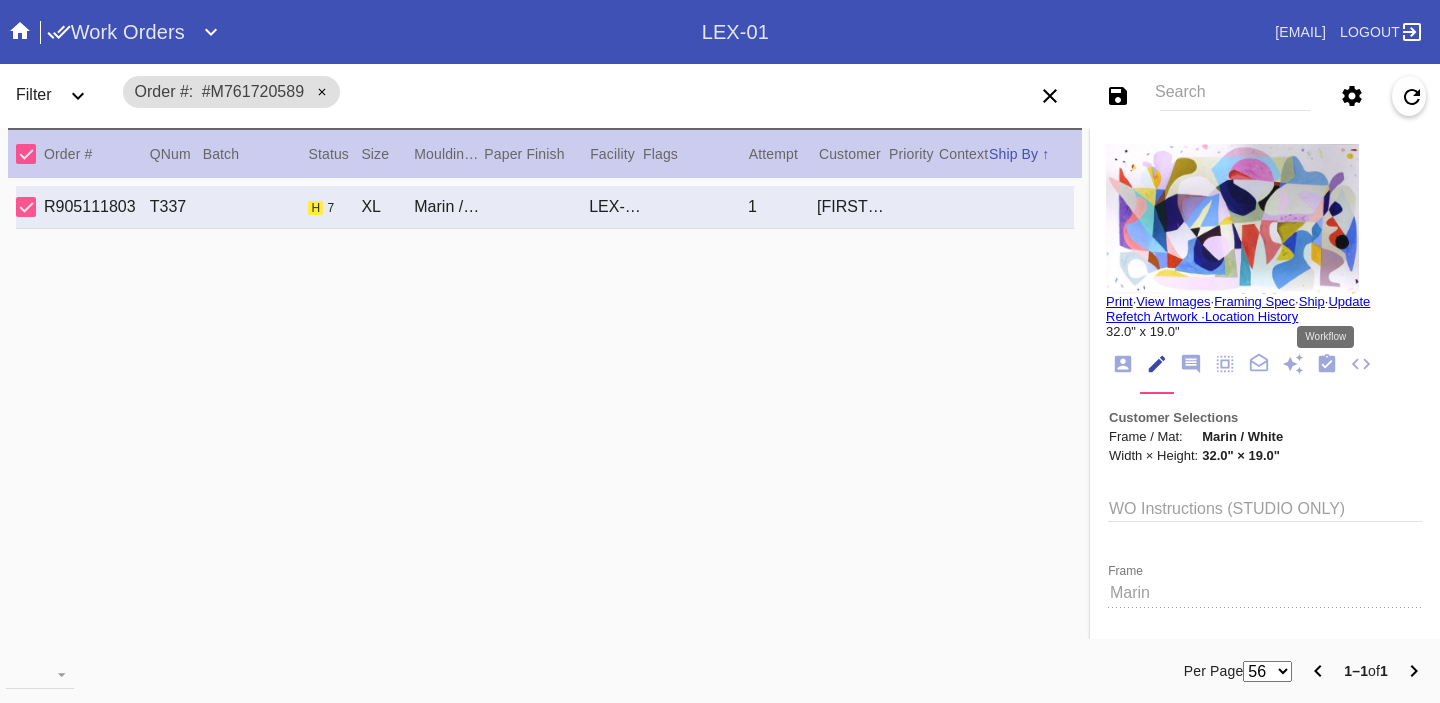 click at bounding box center (1327, 364) 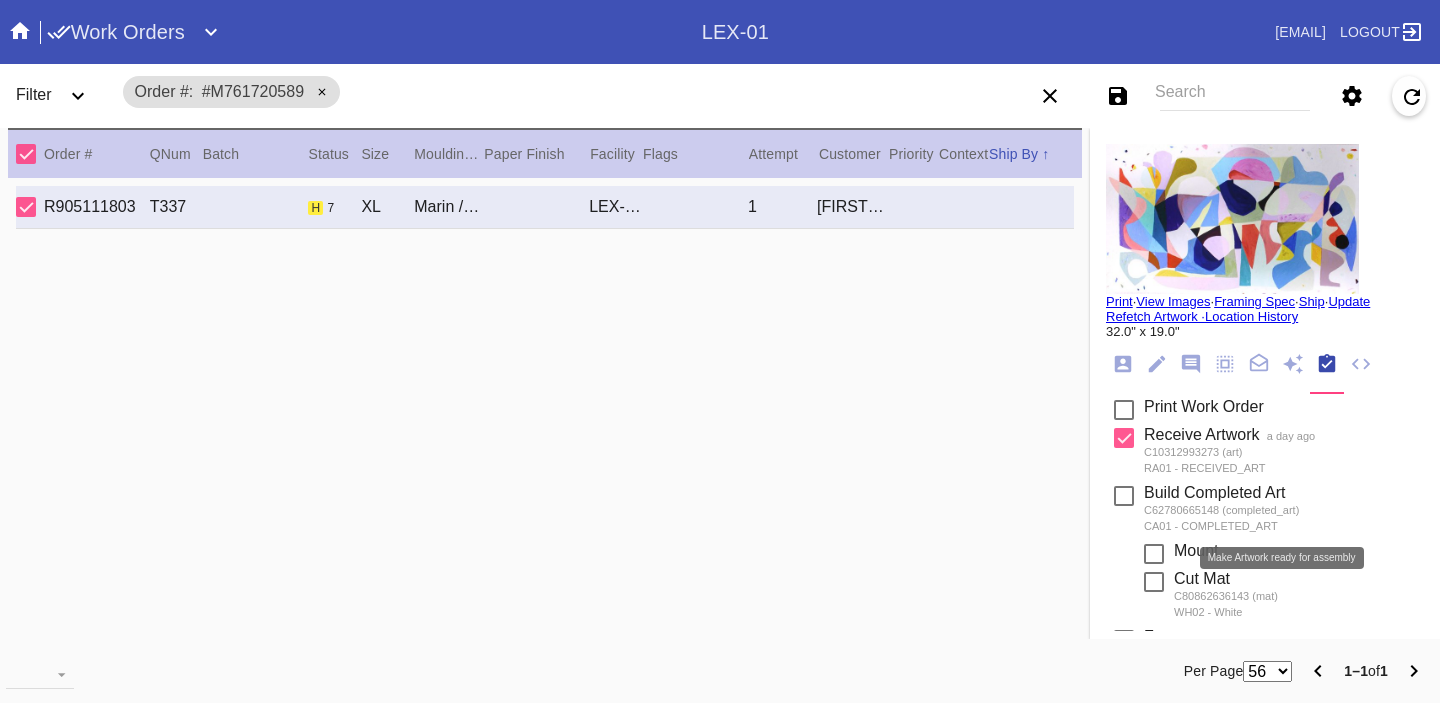 scroll, scrollTop: 416, scrollLeft: 0, axis: vertical 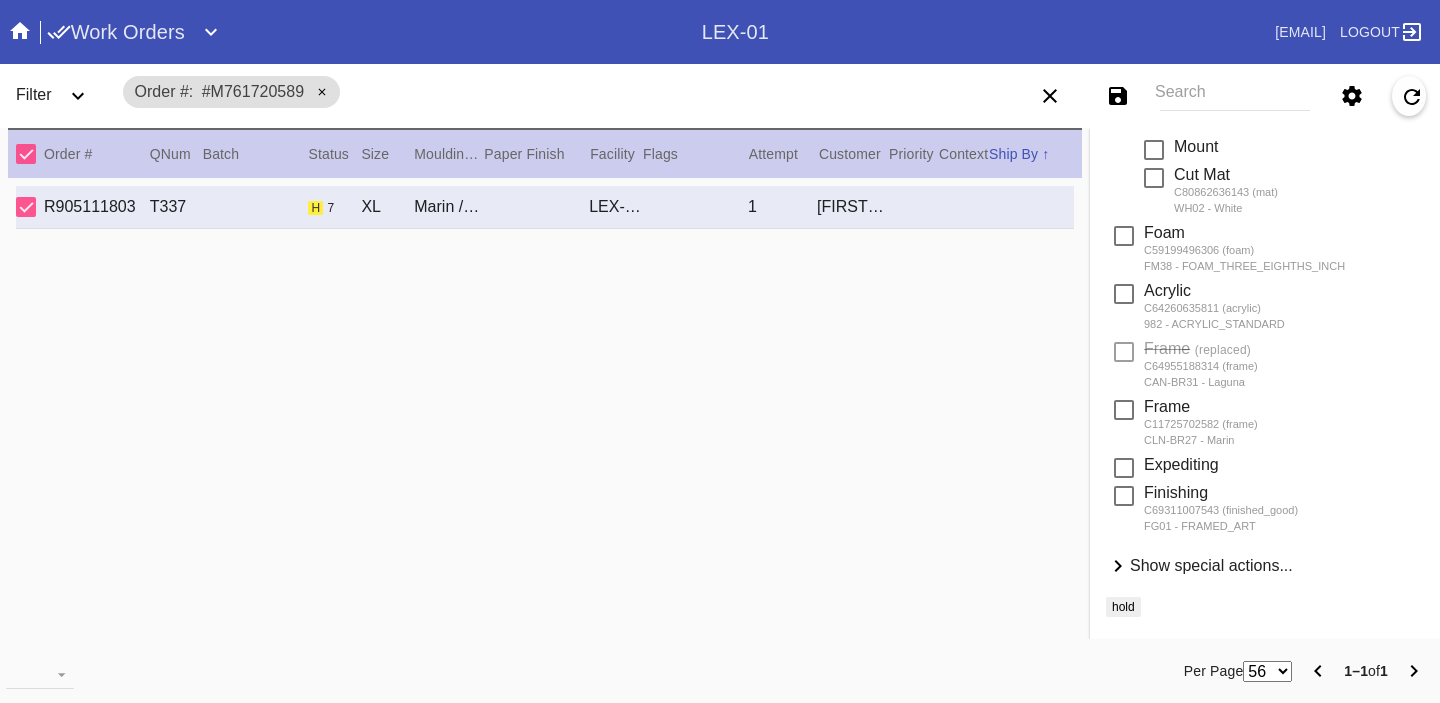 click on "Show special actions..." at bounding box center [1211, 565] 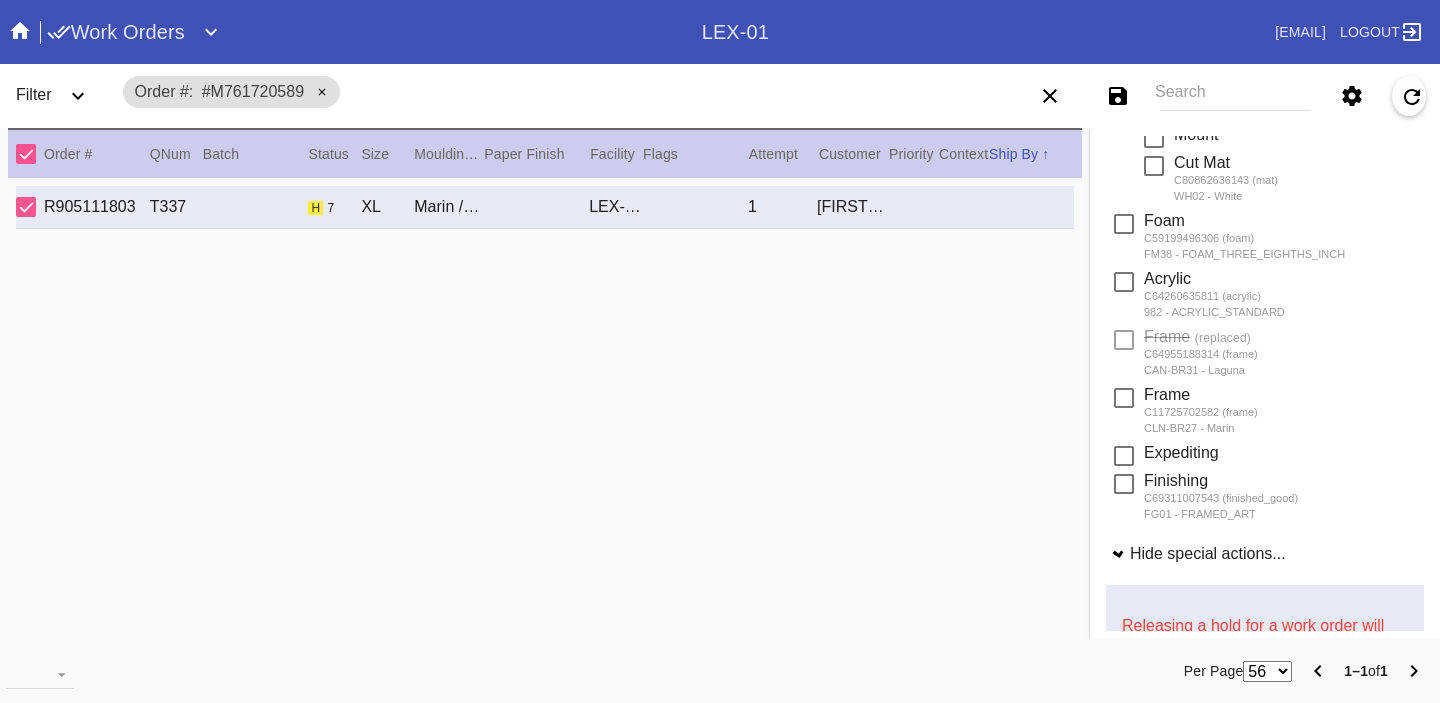 scroll, scrollTop: 874, scrollLeft: 0, axis: vertical 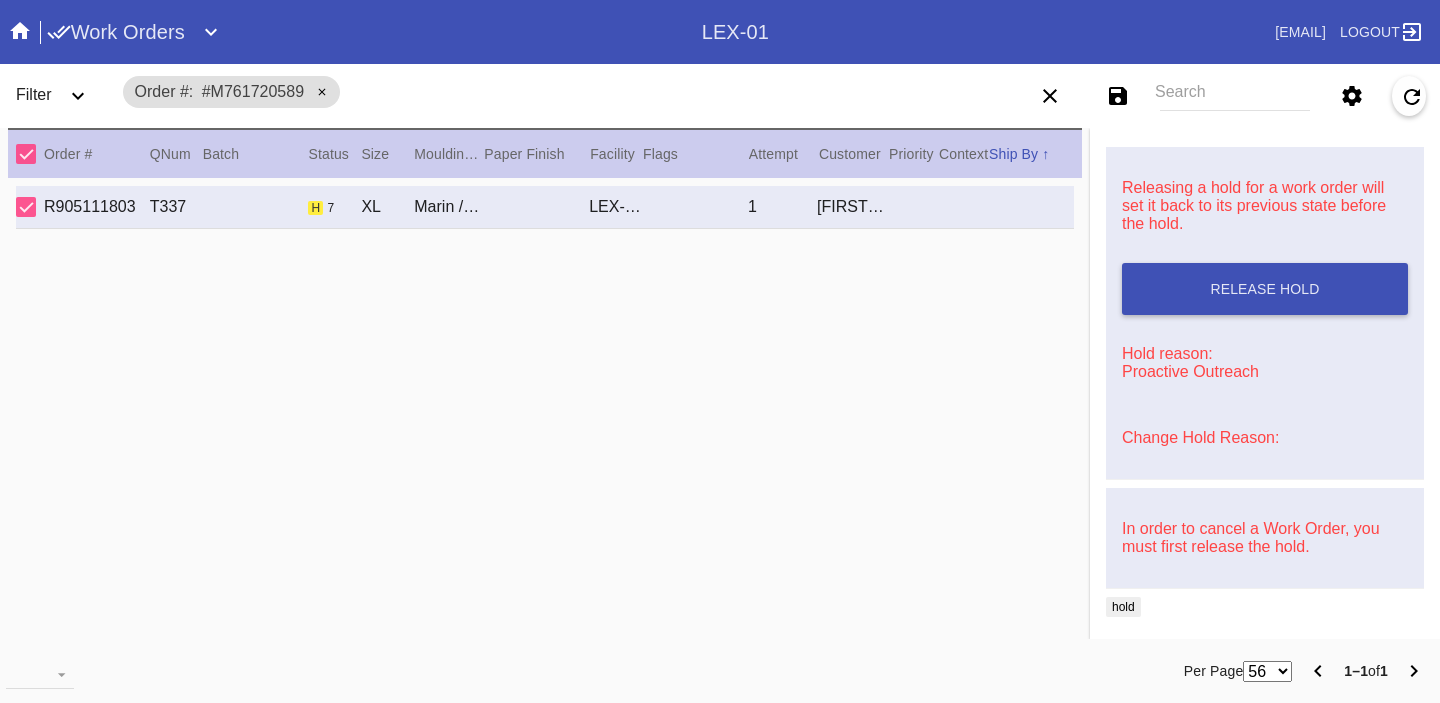 click on "Change Hold Reason:" at bounding box center (1200, 437) 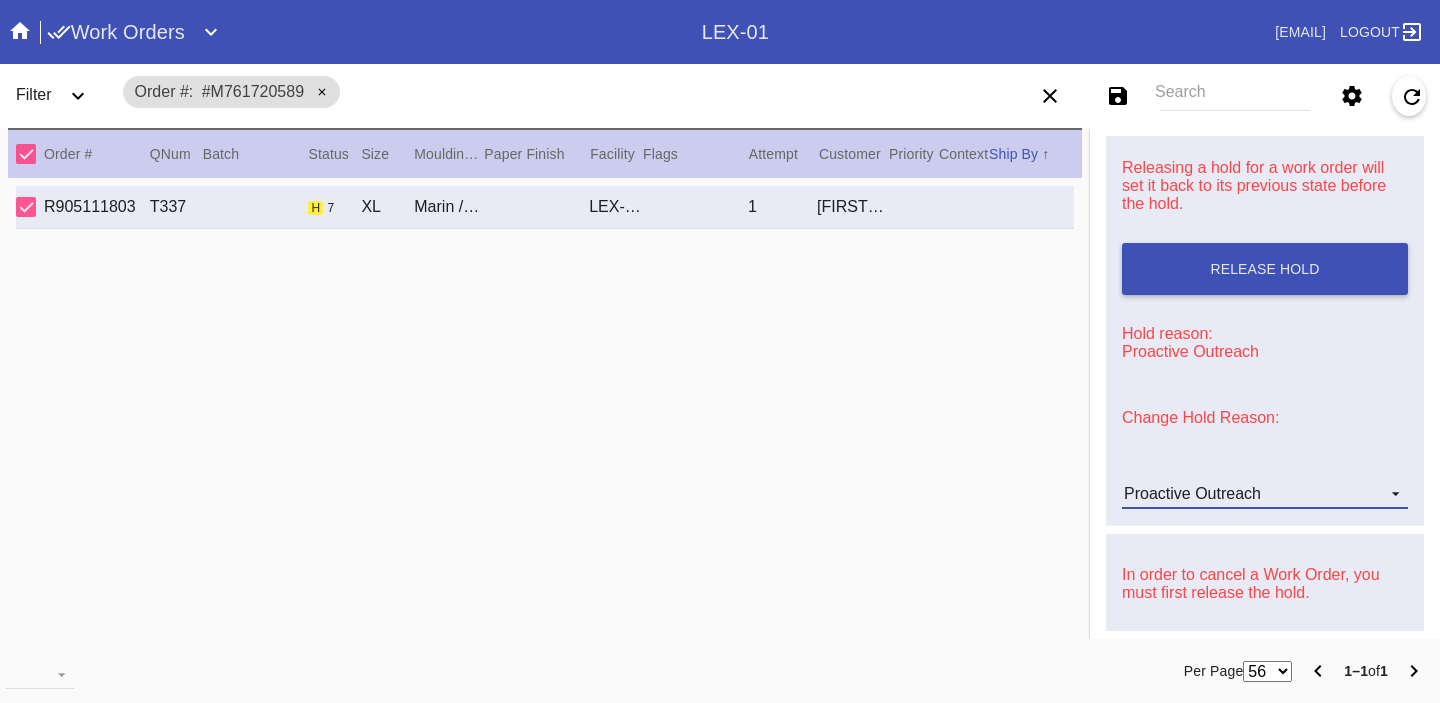 click on "Proactive Outreach" at bounding box center (1192, 493) 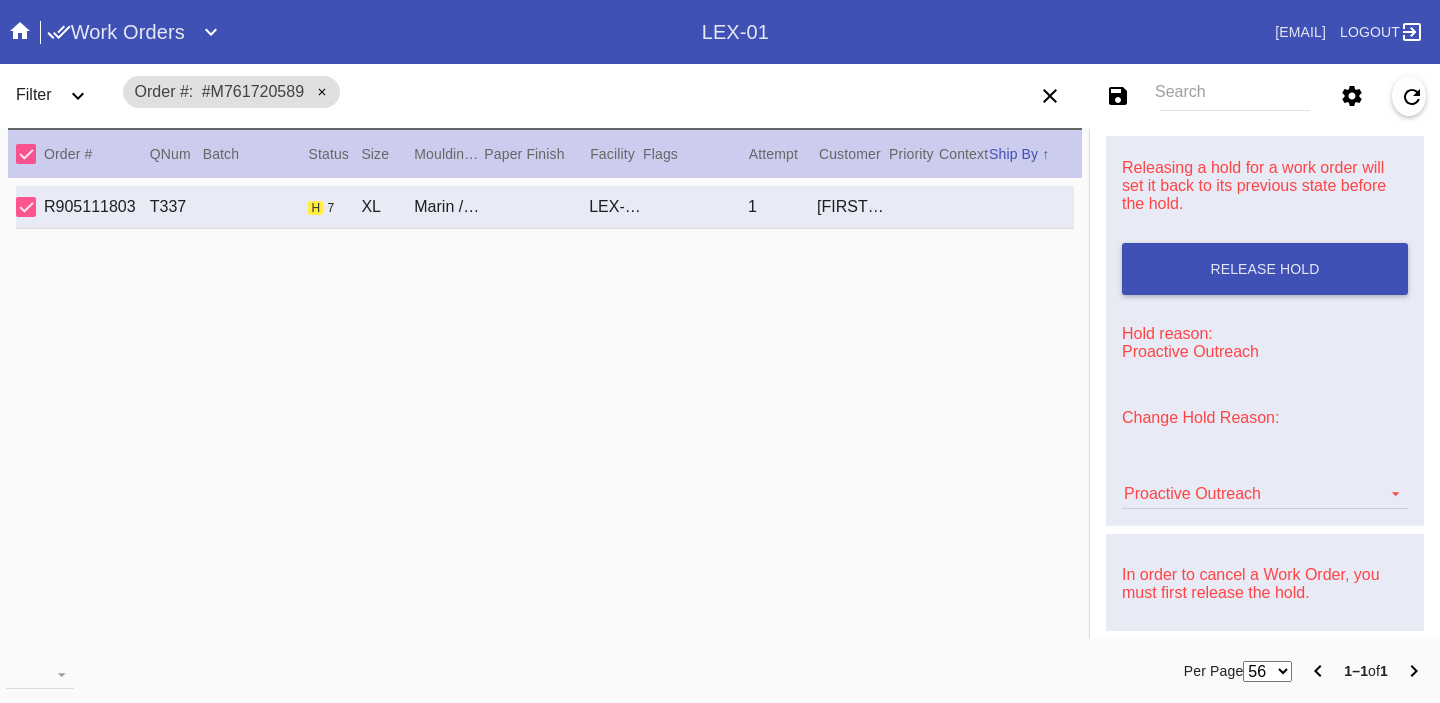 scroll, scrollTop: 472, scrollLeft: 0, axis: vertical 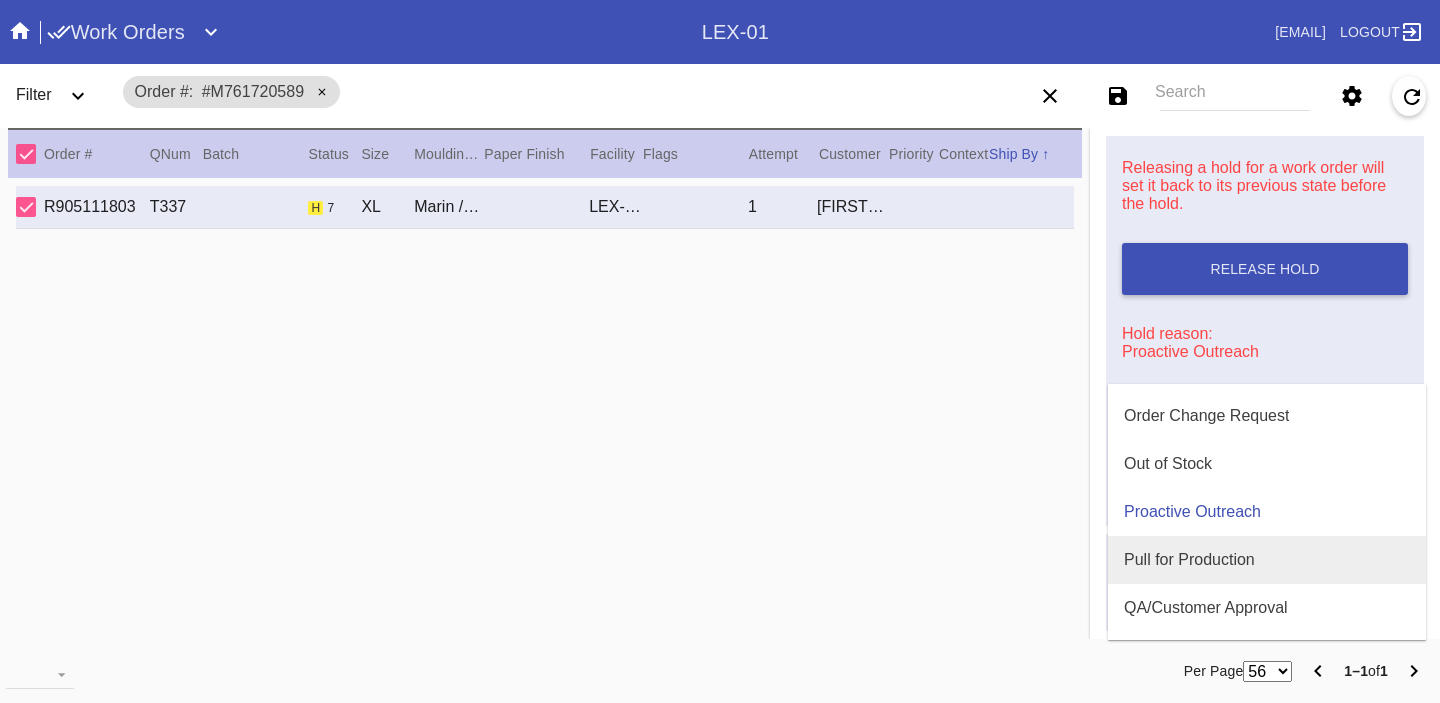 click on "Pull for Production" at bounding box center [1189, 560] 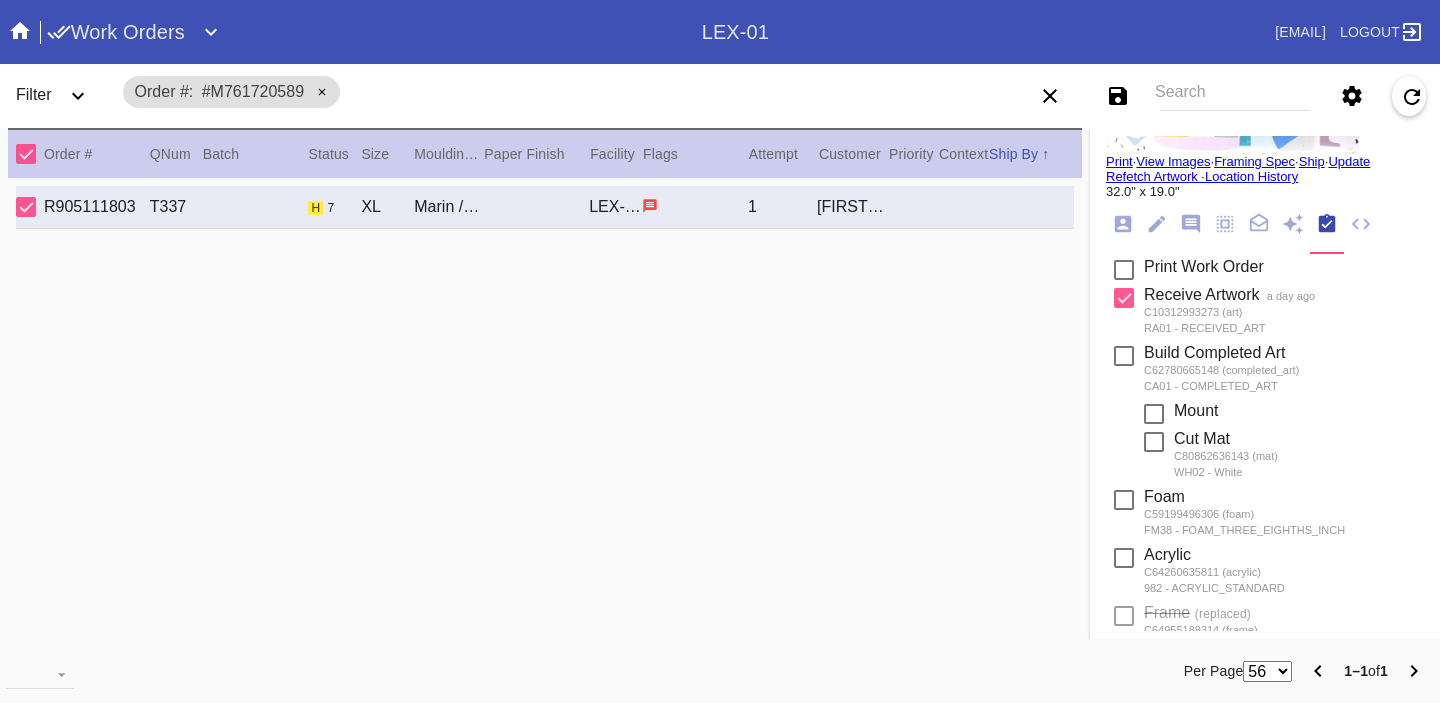 scroll, scrollTop: 0, scrollLeft: 0, axis: both 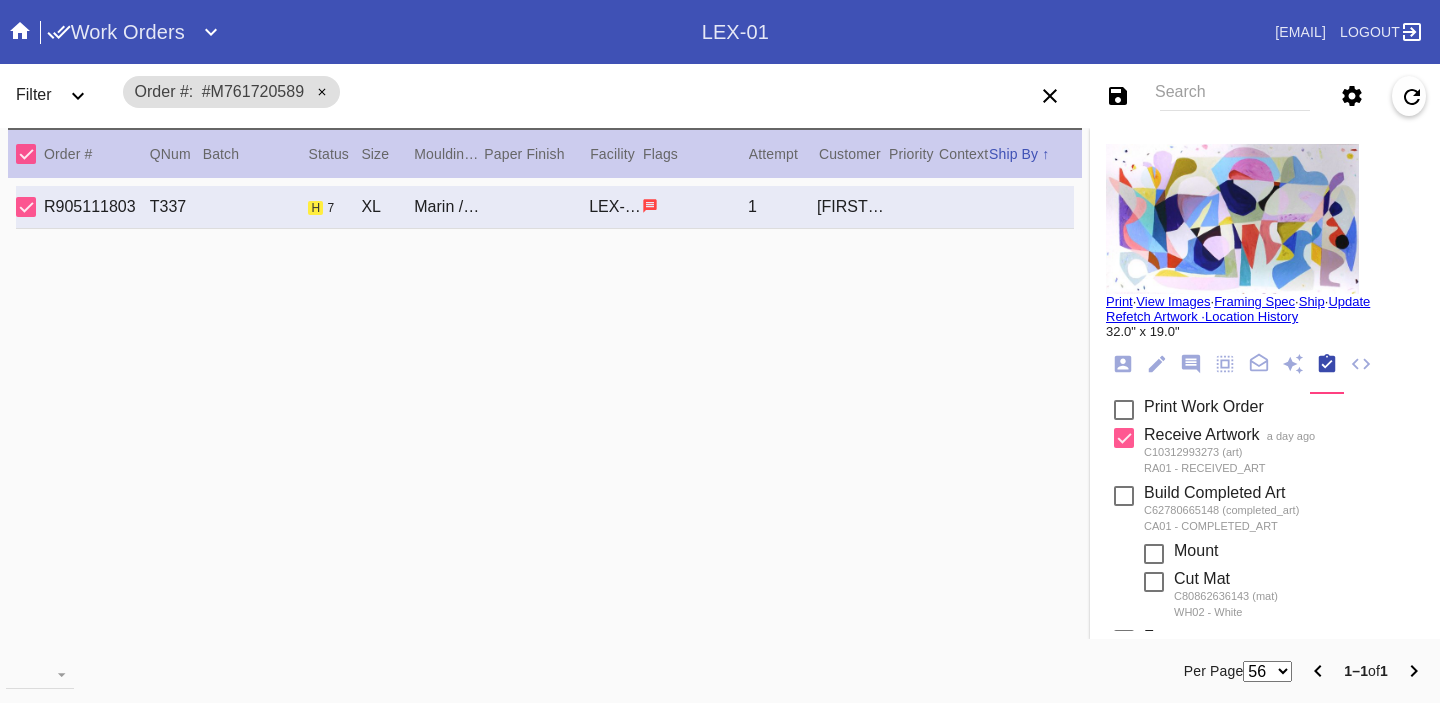 click on "Search" at bounding box center (1235, 96) 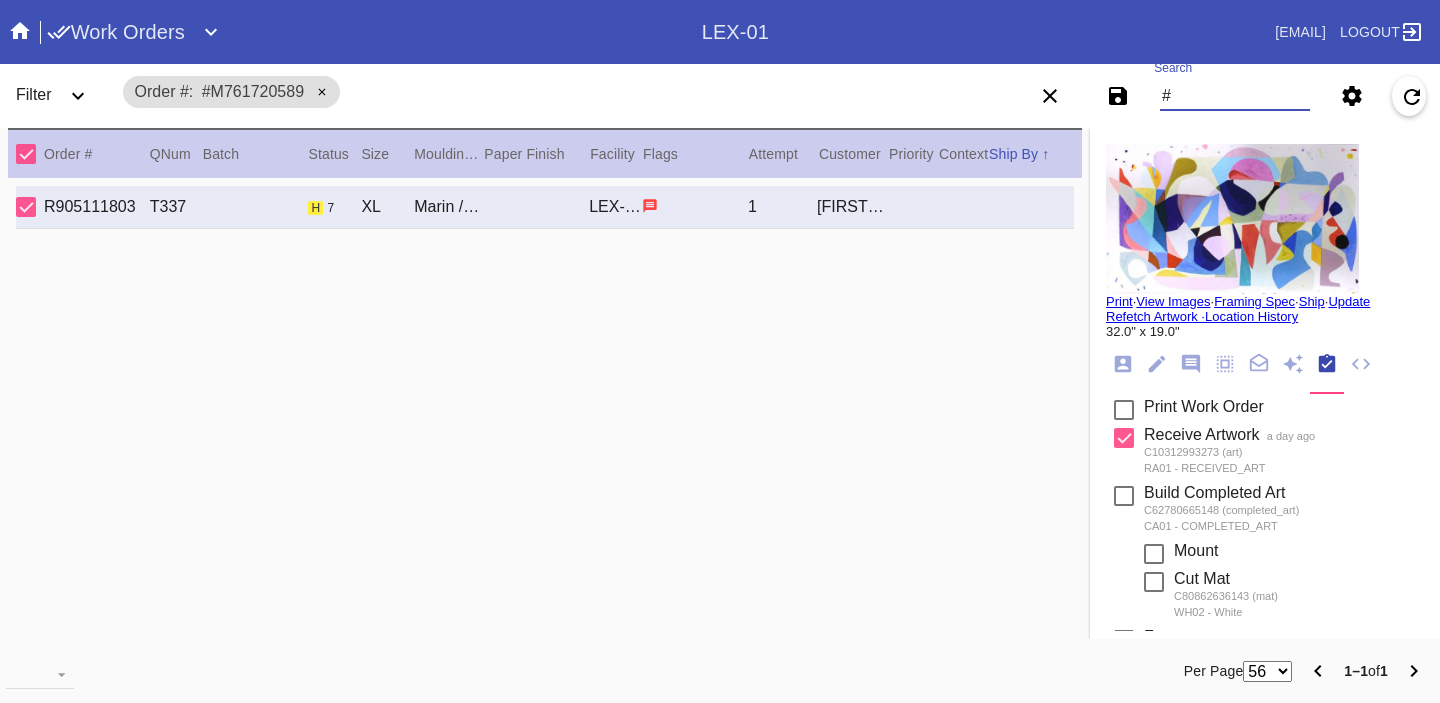 paste on "M761726179" 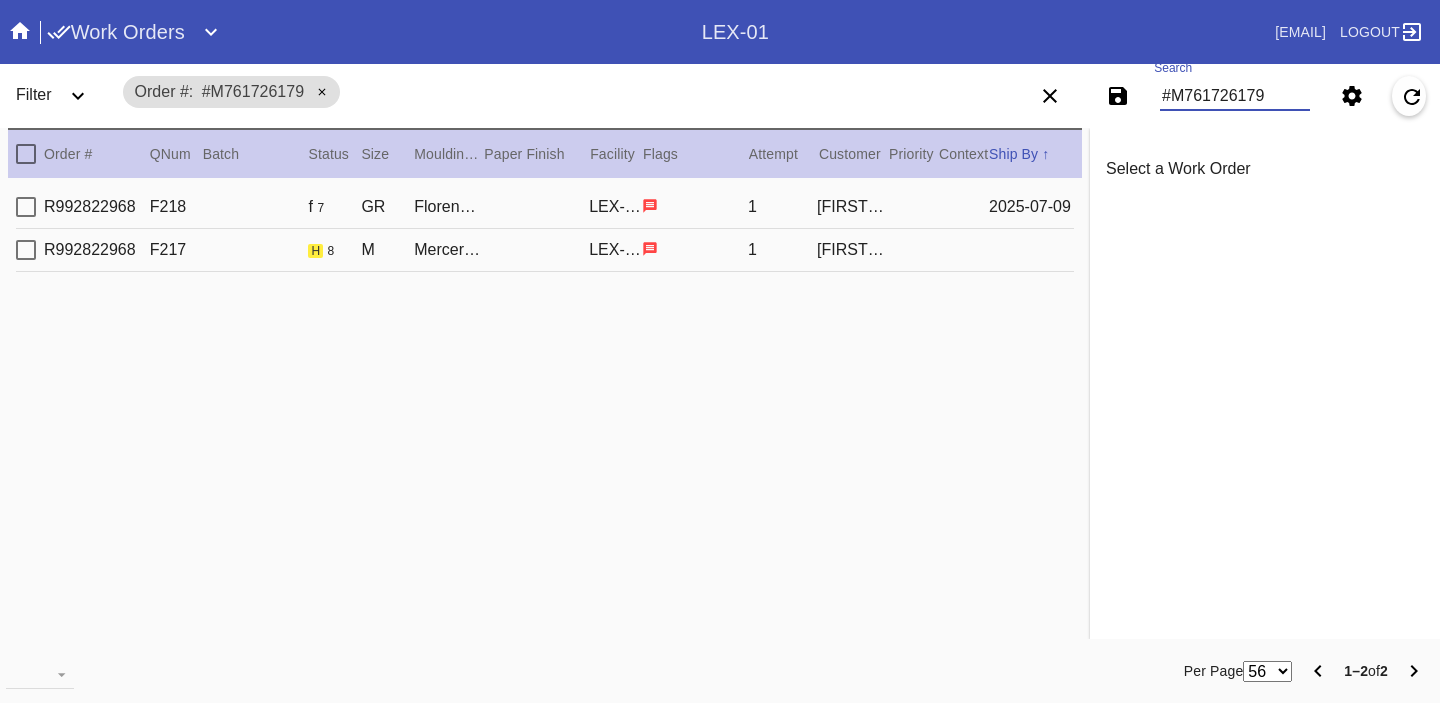 click on "Marko Markove" at bounding box center [851, 207] 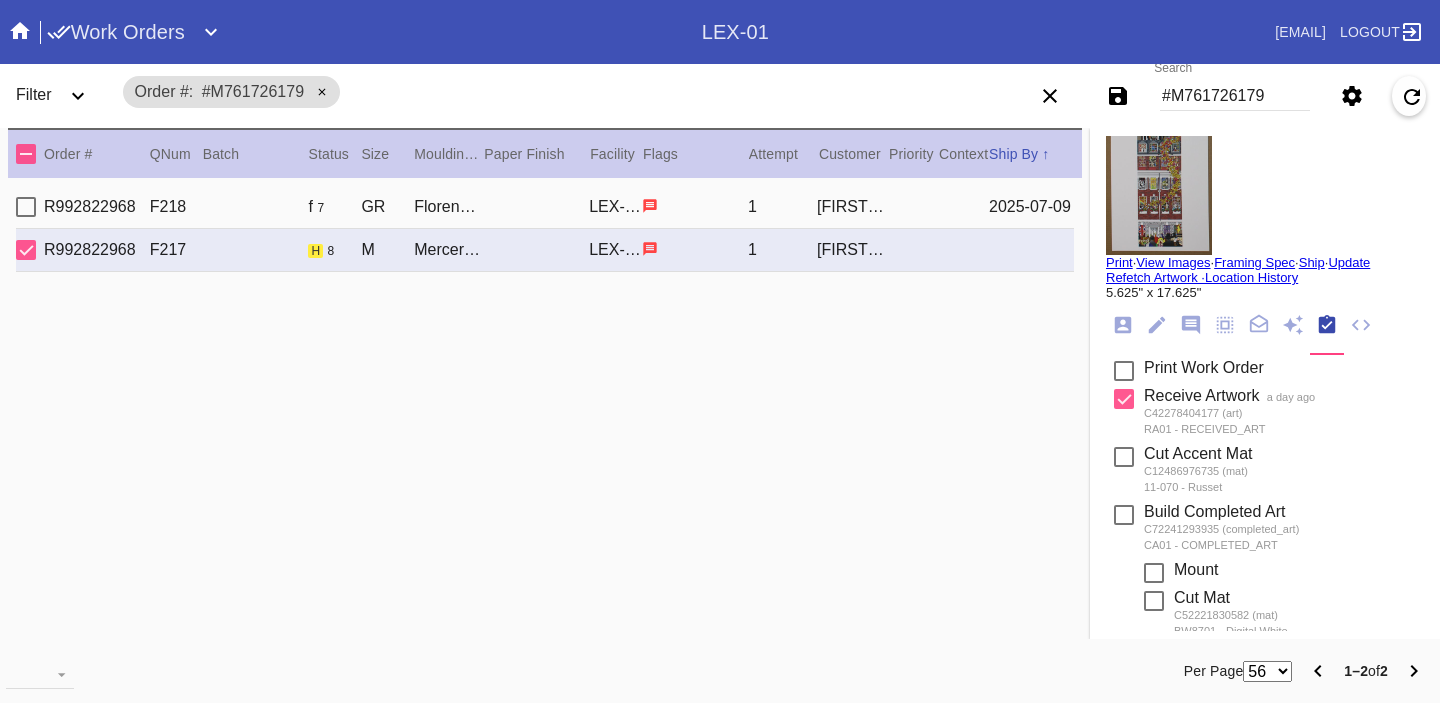 scroll, scrollTop: 0, scrollLeft: 0, axis: both 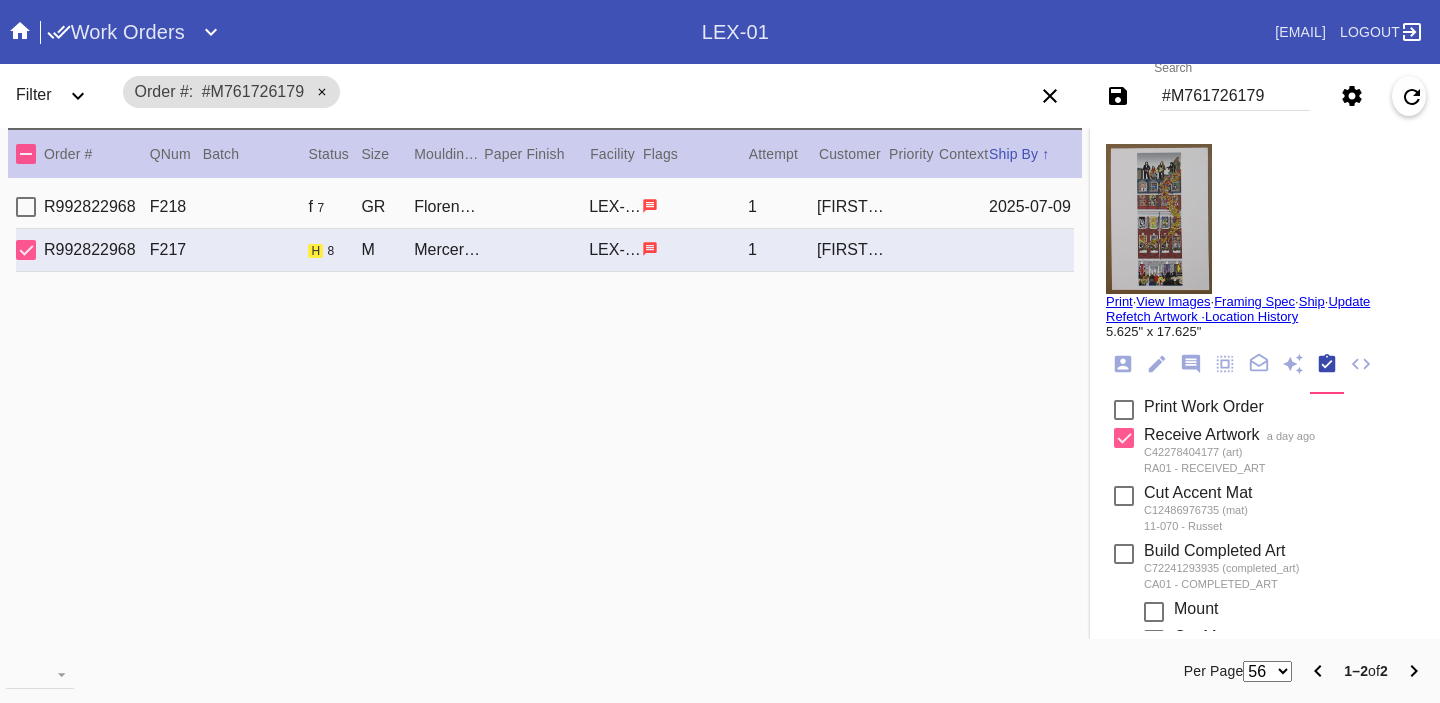 click on "R992822968 F218 f   7 GR Florence / Pale Green - Silk LEX-01 1 Marko Markove
2025-07-09" at bounding box center [545, 207] 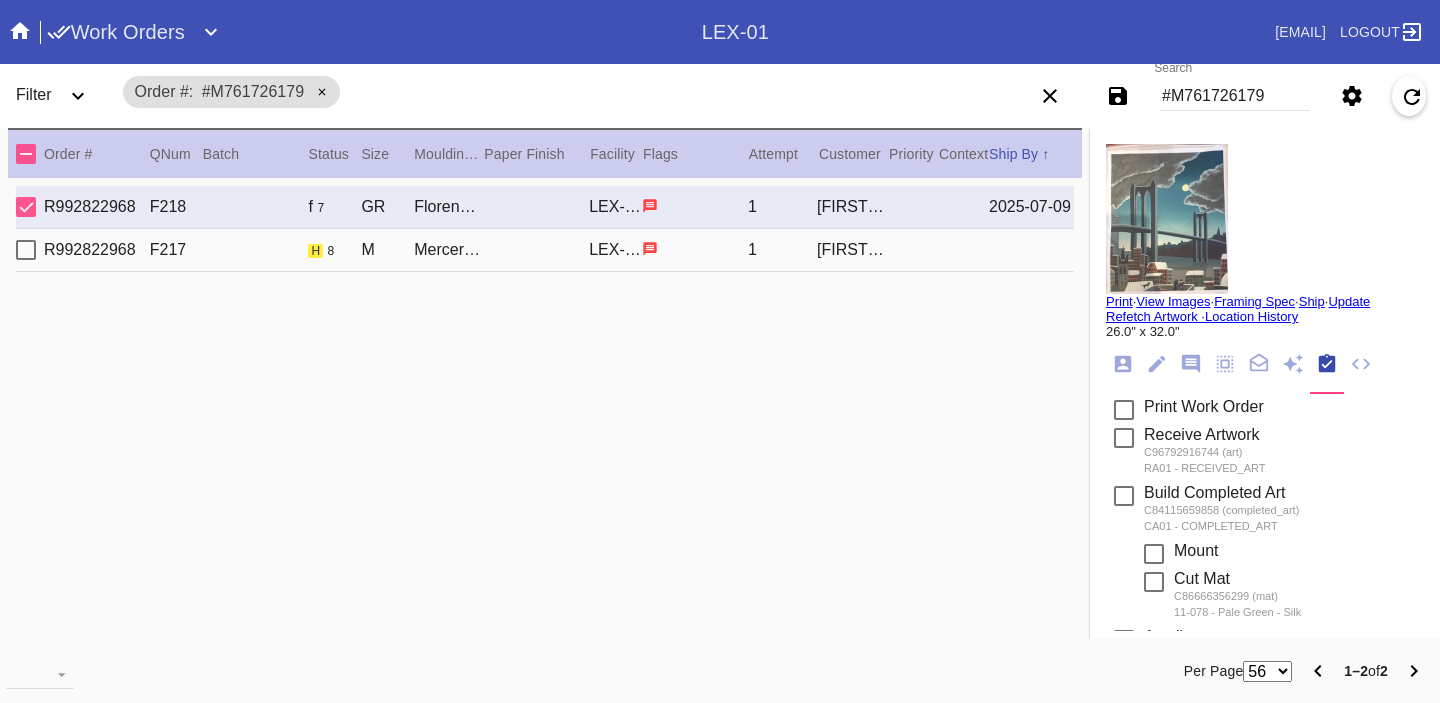 click on "R992822968 F217 h   8 M Mercer Slim / Digital White LEX-01 1 Marko Markove" at bounding box center [545, 250] 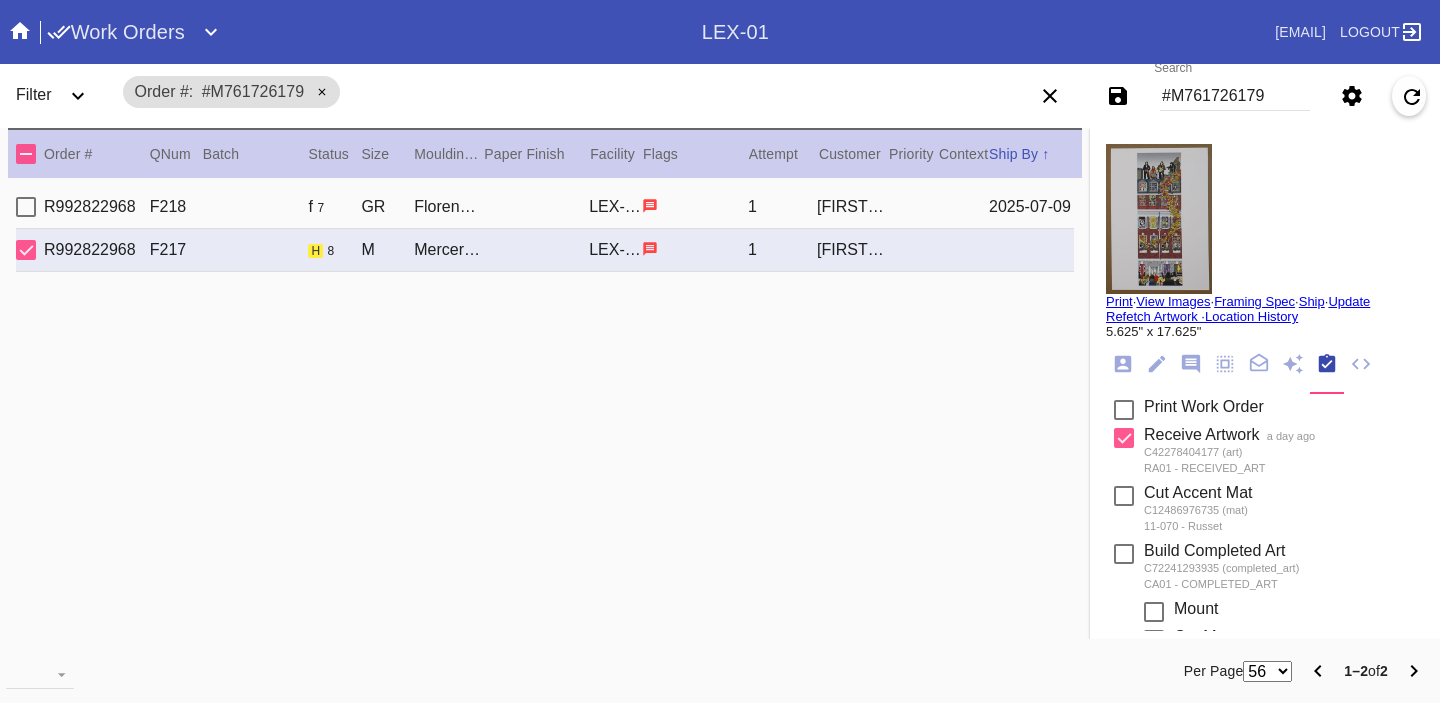 scroll, scrollTop: 874, scrollLeft: 0, axis: vertical 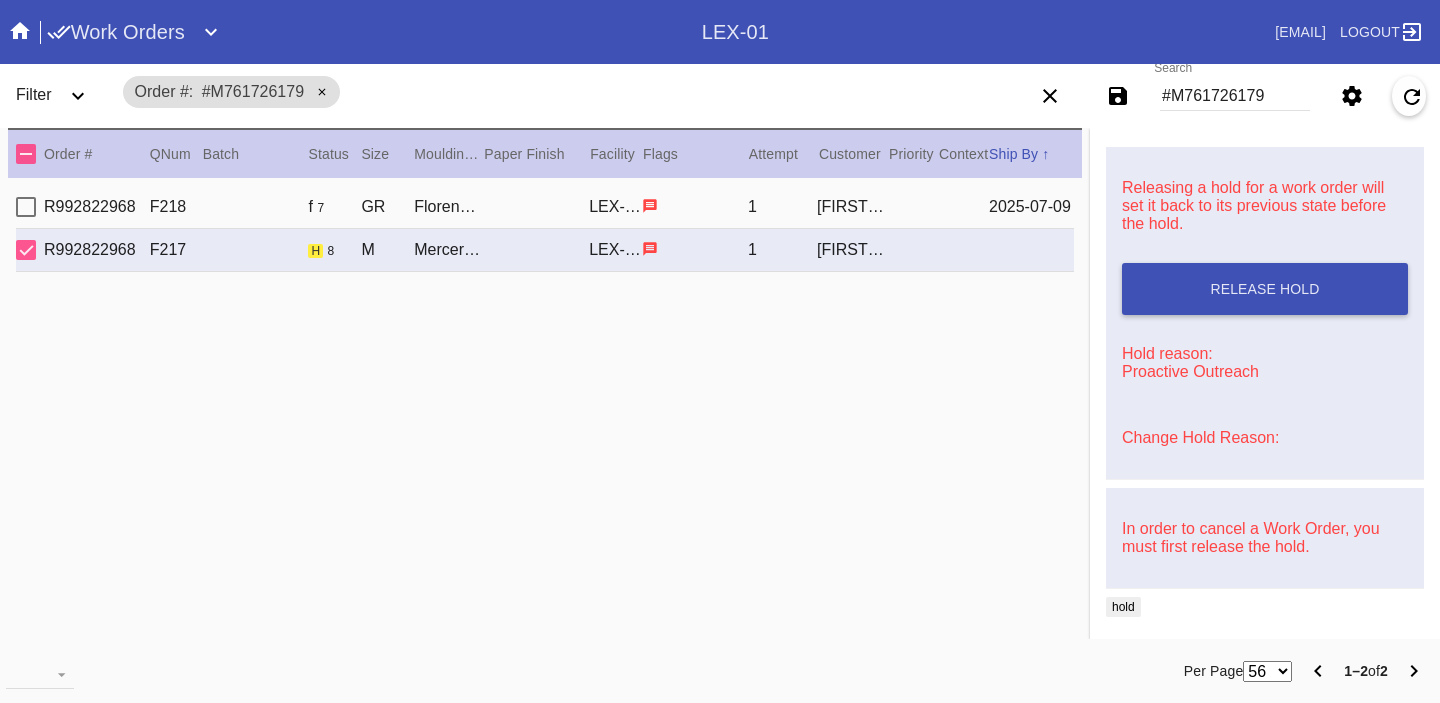 click on "Change Hold Reason:" at bounding box center [1200, 437] 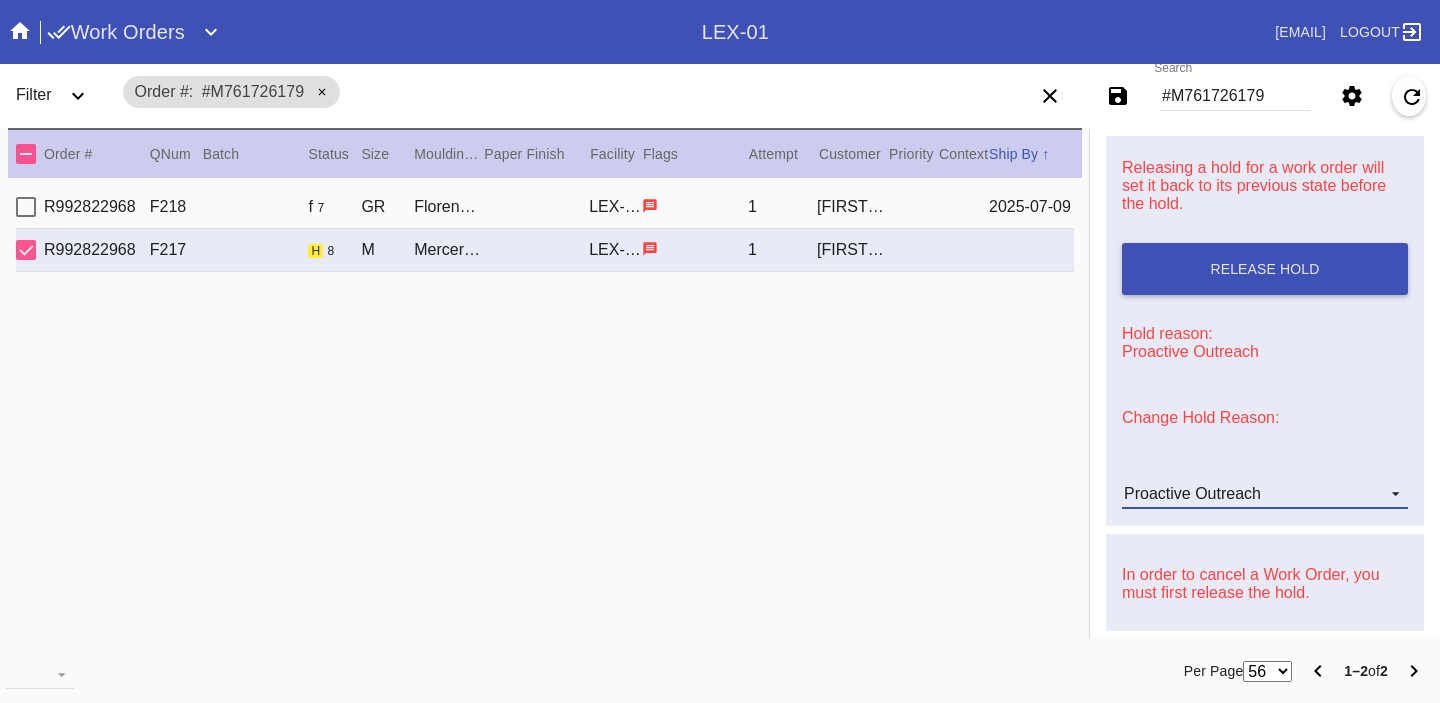 click on "Proactive Outreach" at bounding box center [1192, 493] 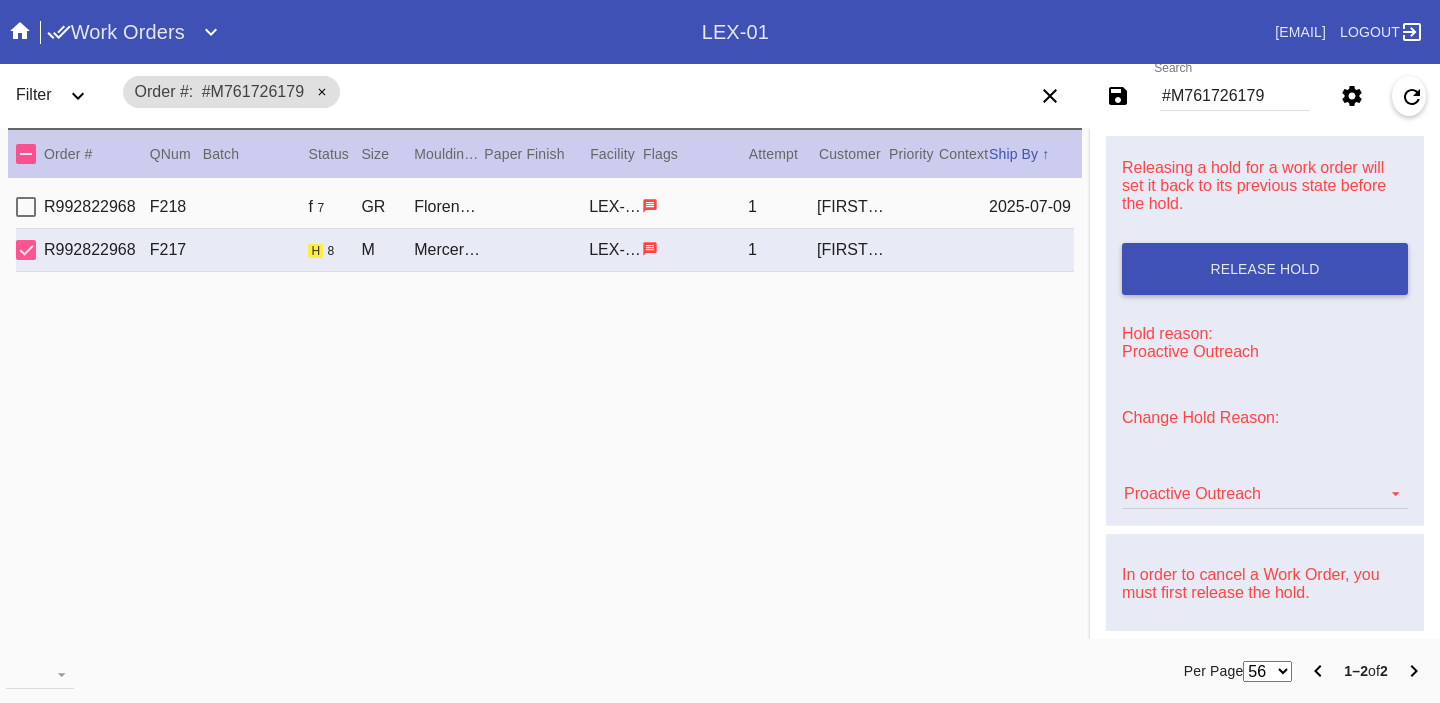 scroll, scrollTop: 472, scrollLeft: 0, axis: vertical 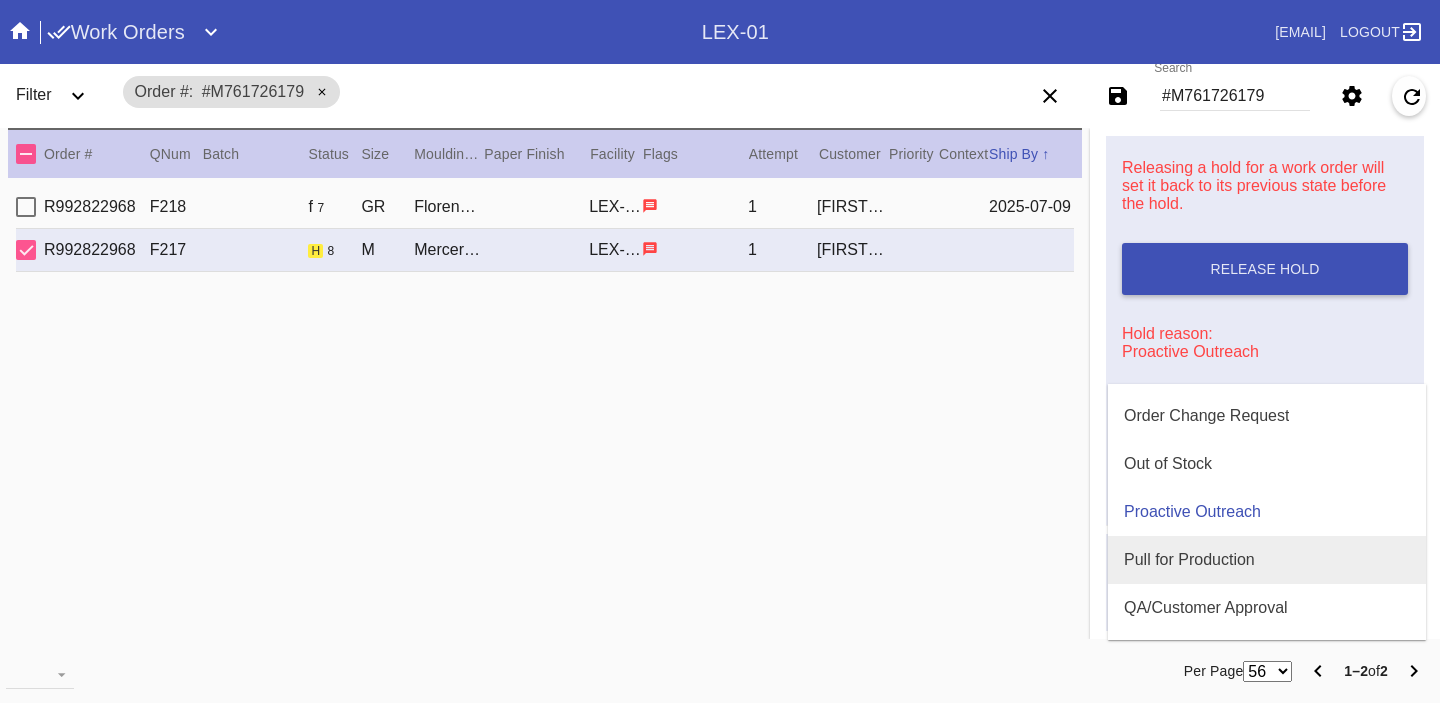 click on "Pull for Production" at bounding box center (1189, 560) 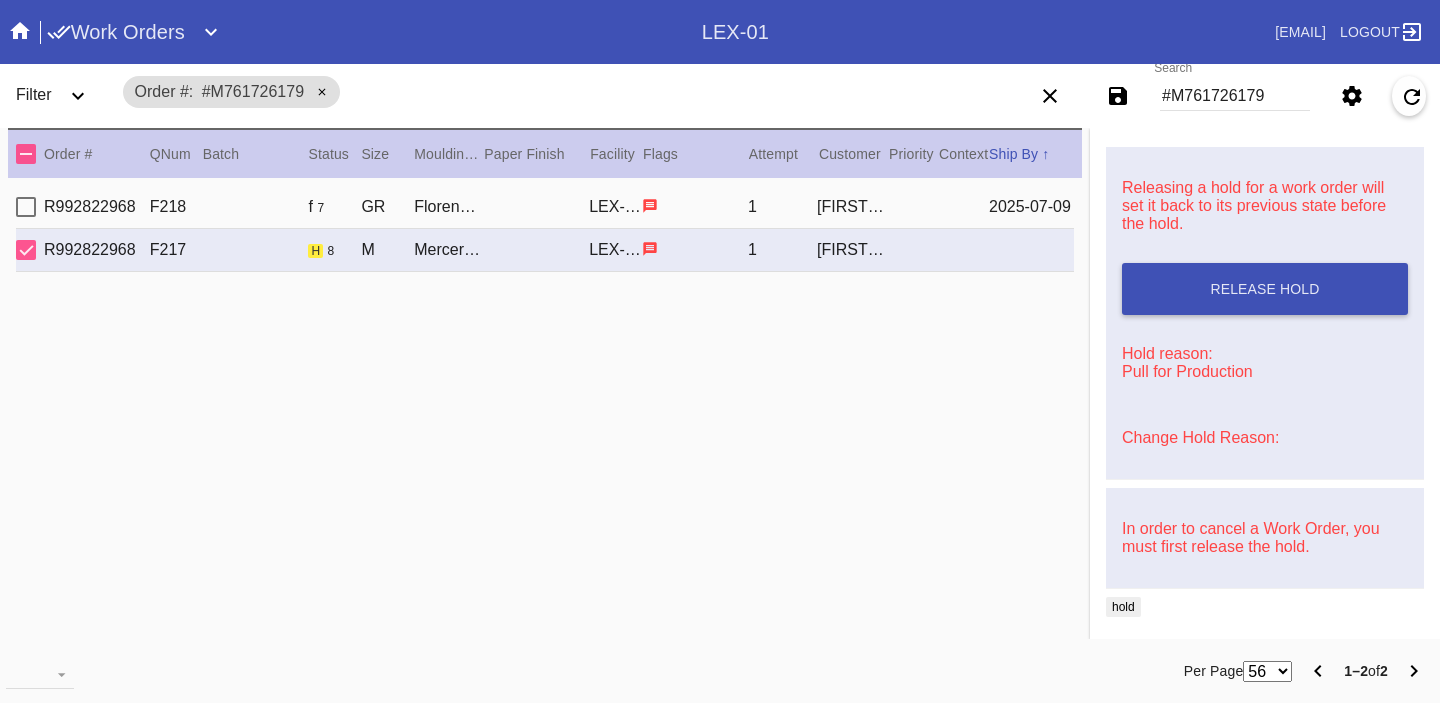 scroll, scrollTop: 0, scrollLeft: 0, axis: both 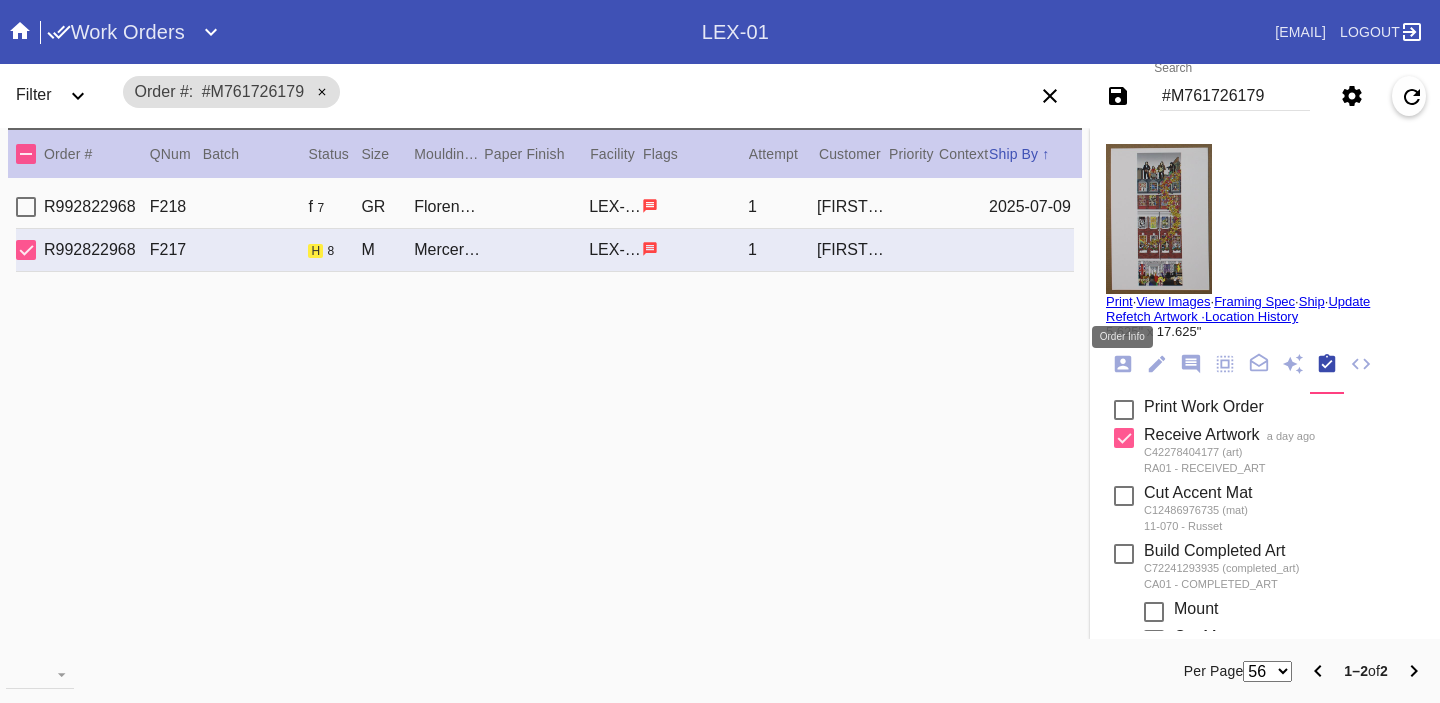 click at bounding box center [1123, 364] 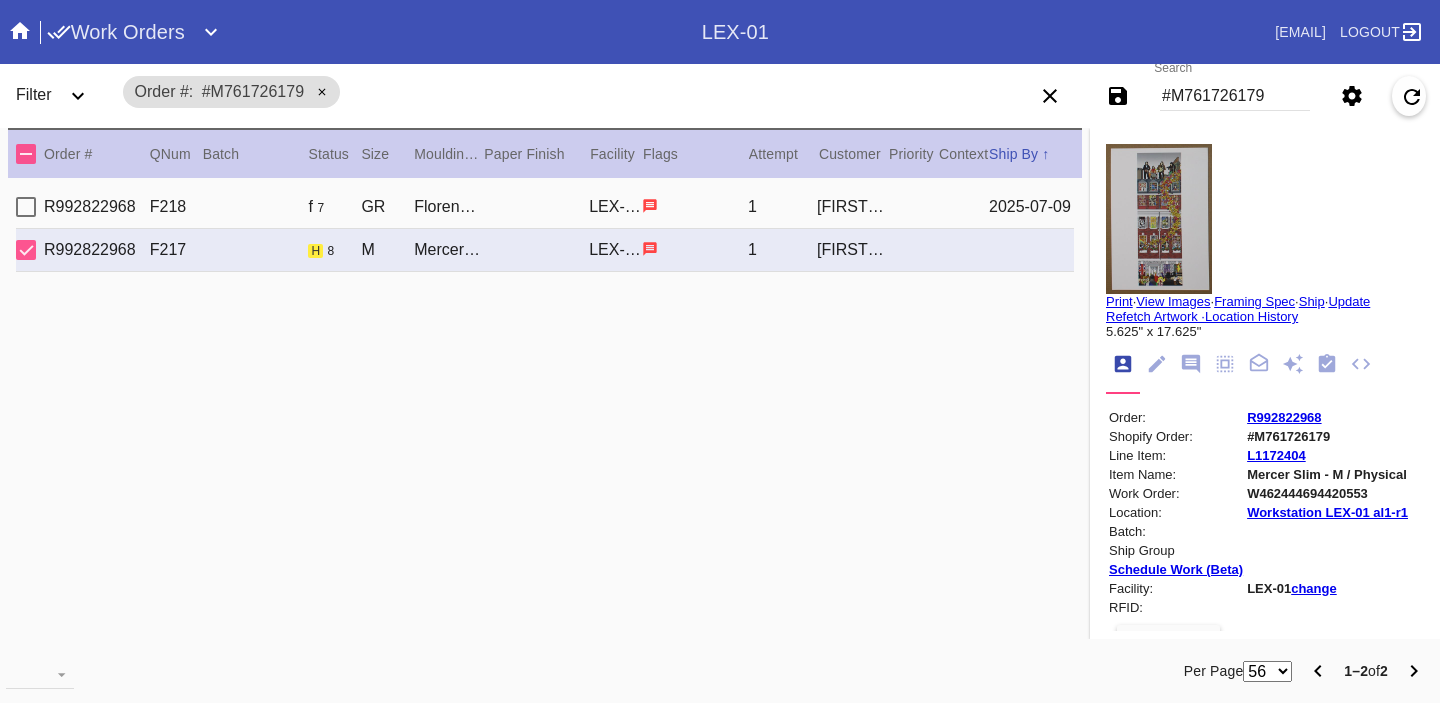 click on "R992822968" at bounding box center [1284, 417] 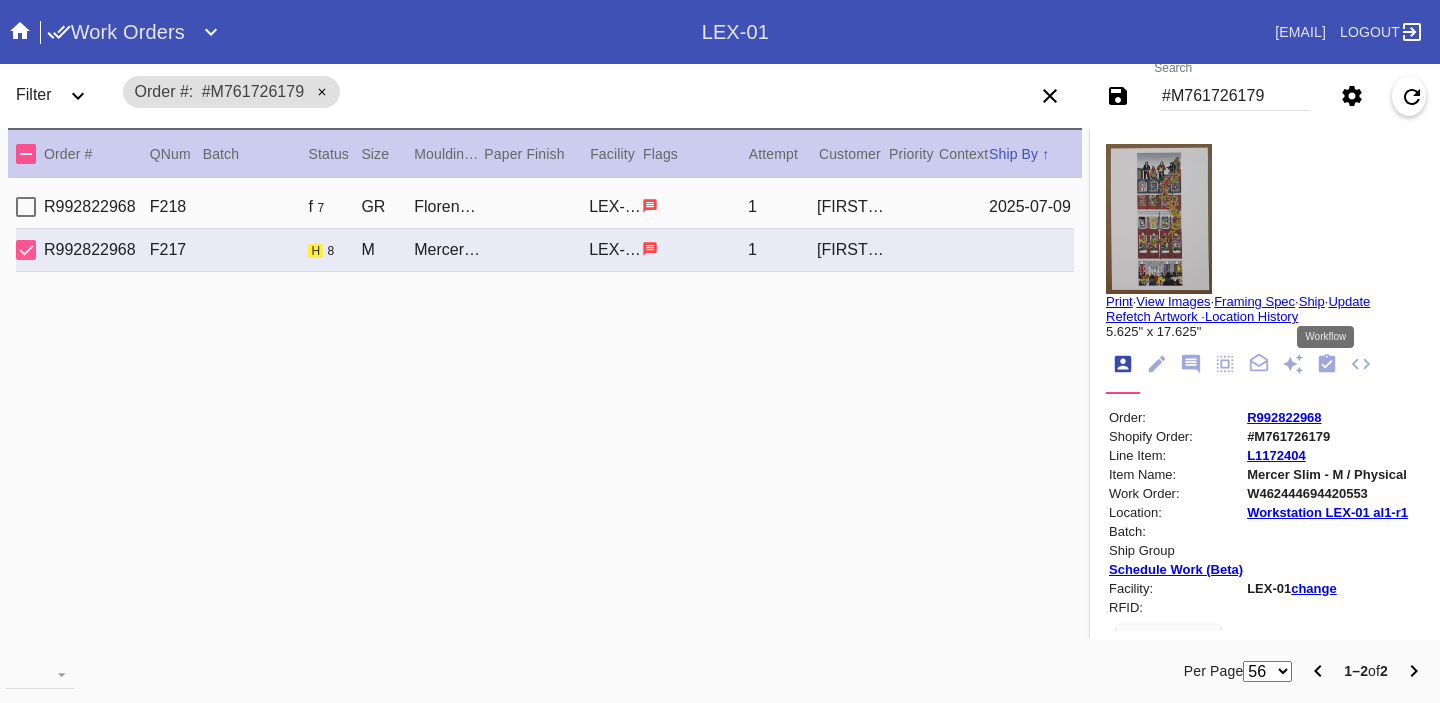 click at bounding box center (1327, 363) 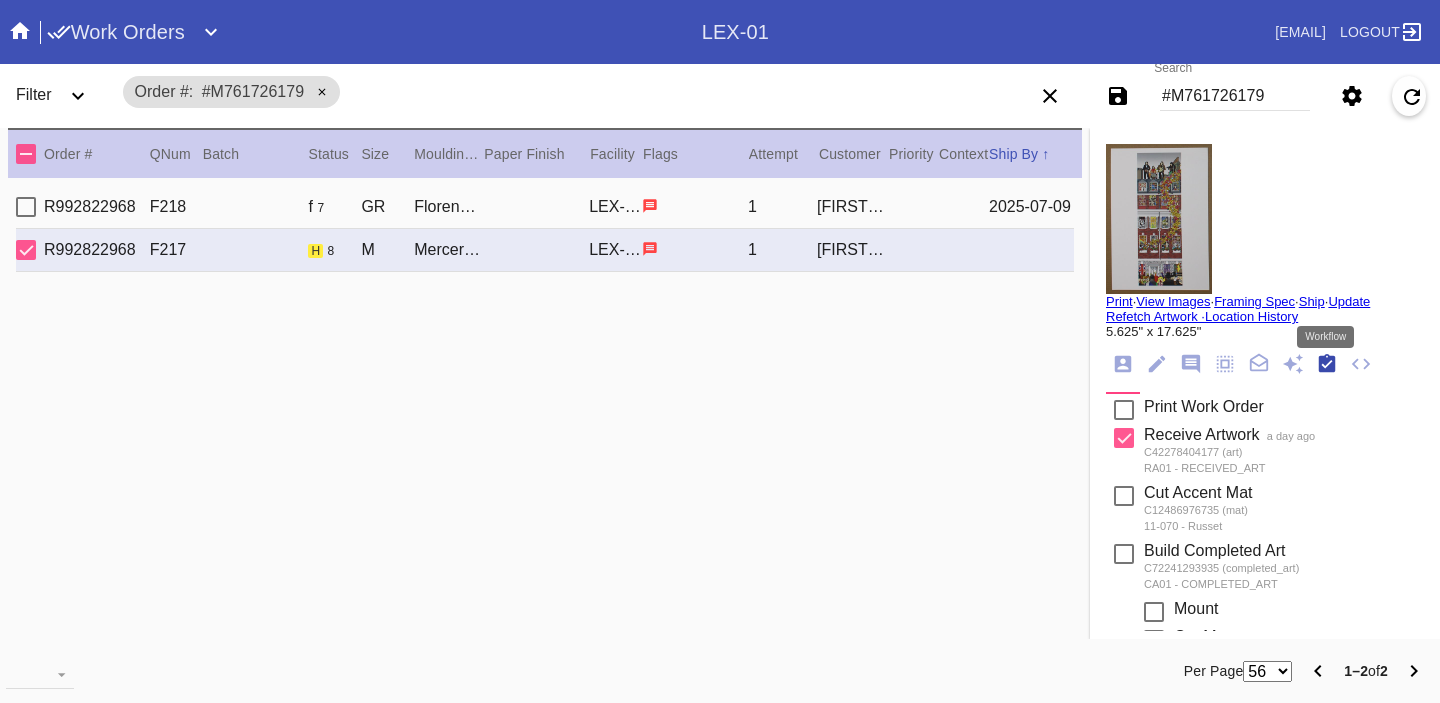 scroll, scrollTop: 320, scrollLeft: 0, axis: vertical 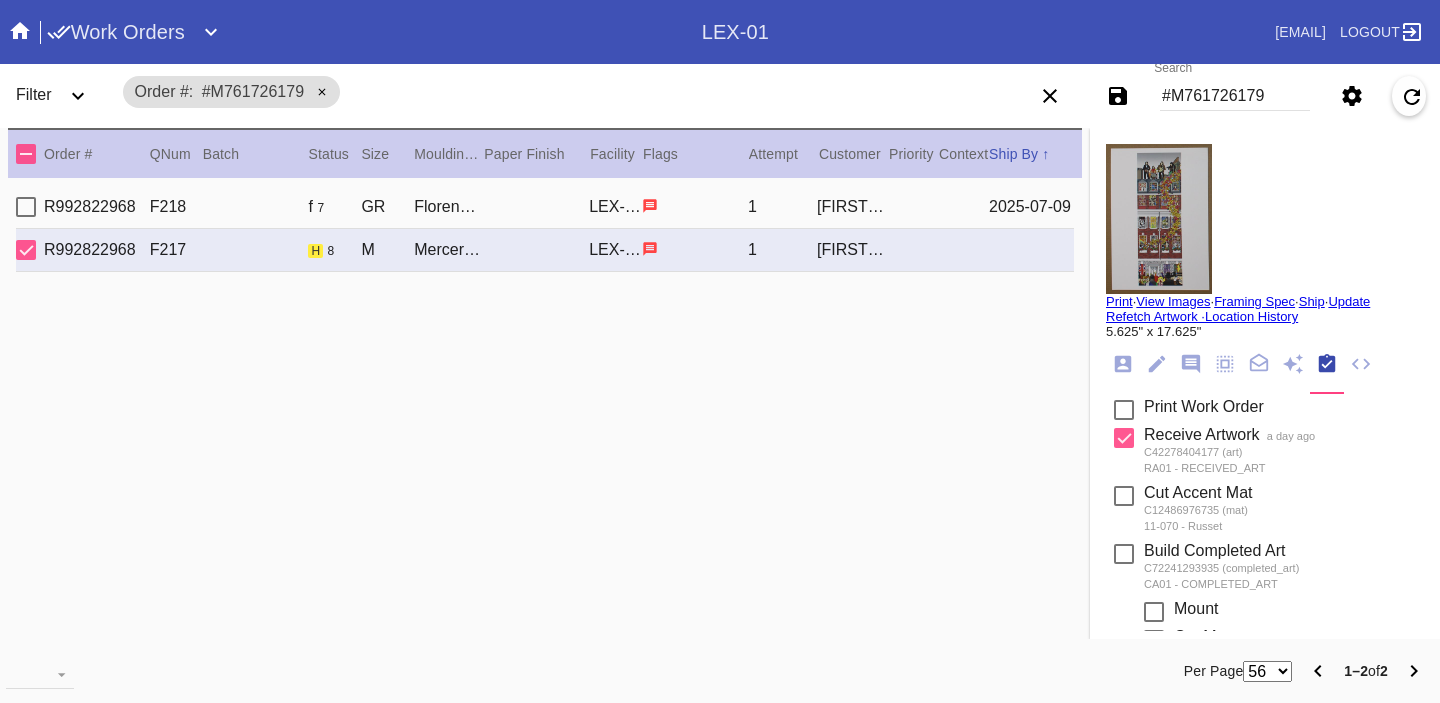 click on "#M761726179" at bounding box center [1235, 96] 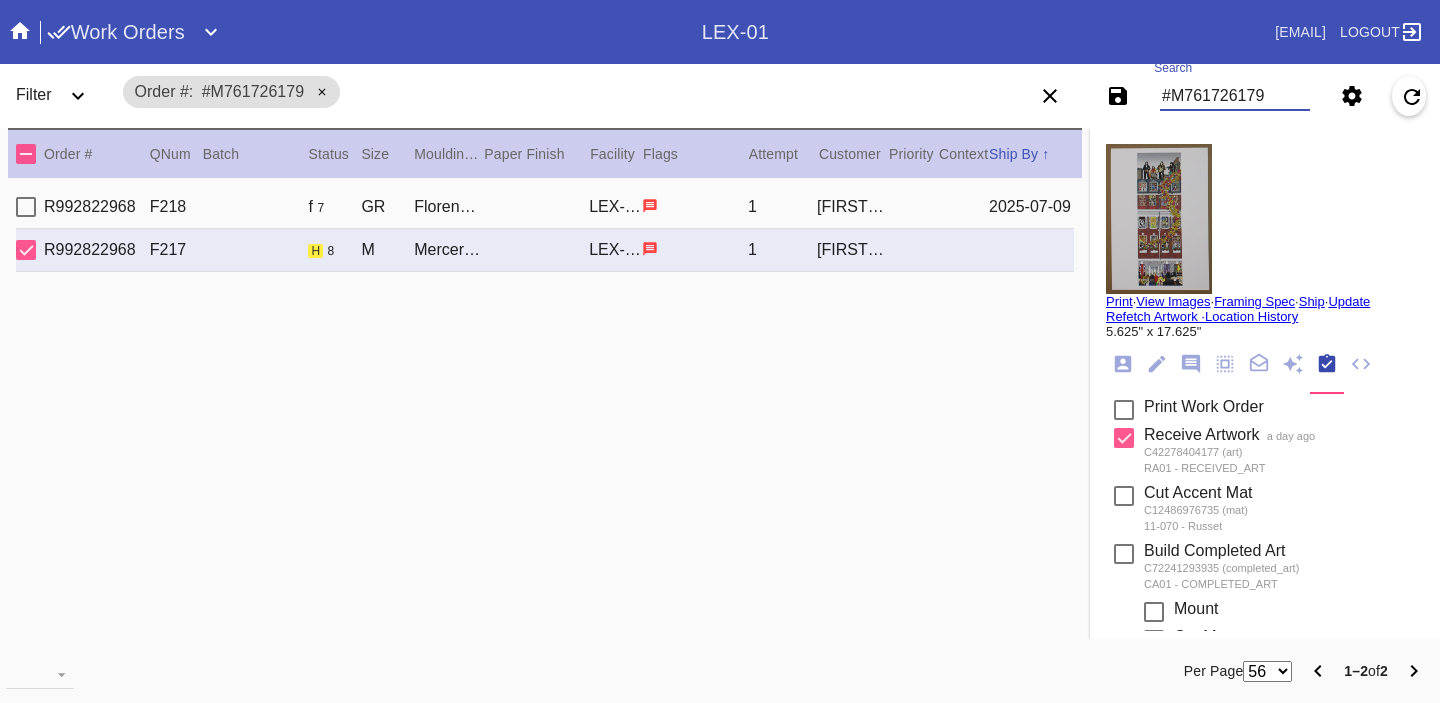 click on "#M761726179" at bounding box center [1235, 96] 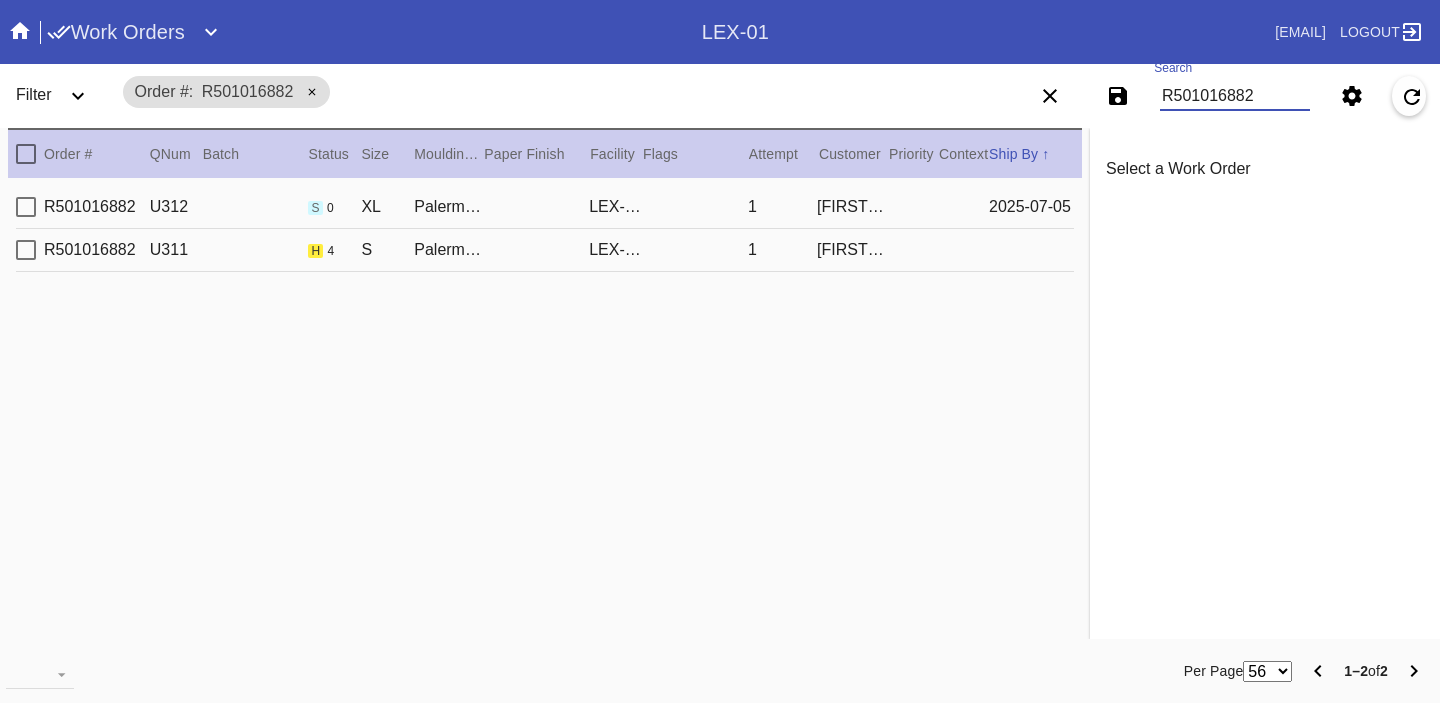 click on "R501016882 U311 h   4 S Palermo / Canvas LEX-01 1 Nicholas Rohde" at bounding box center (545, 250) 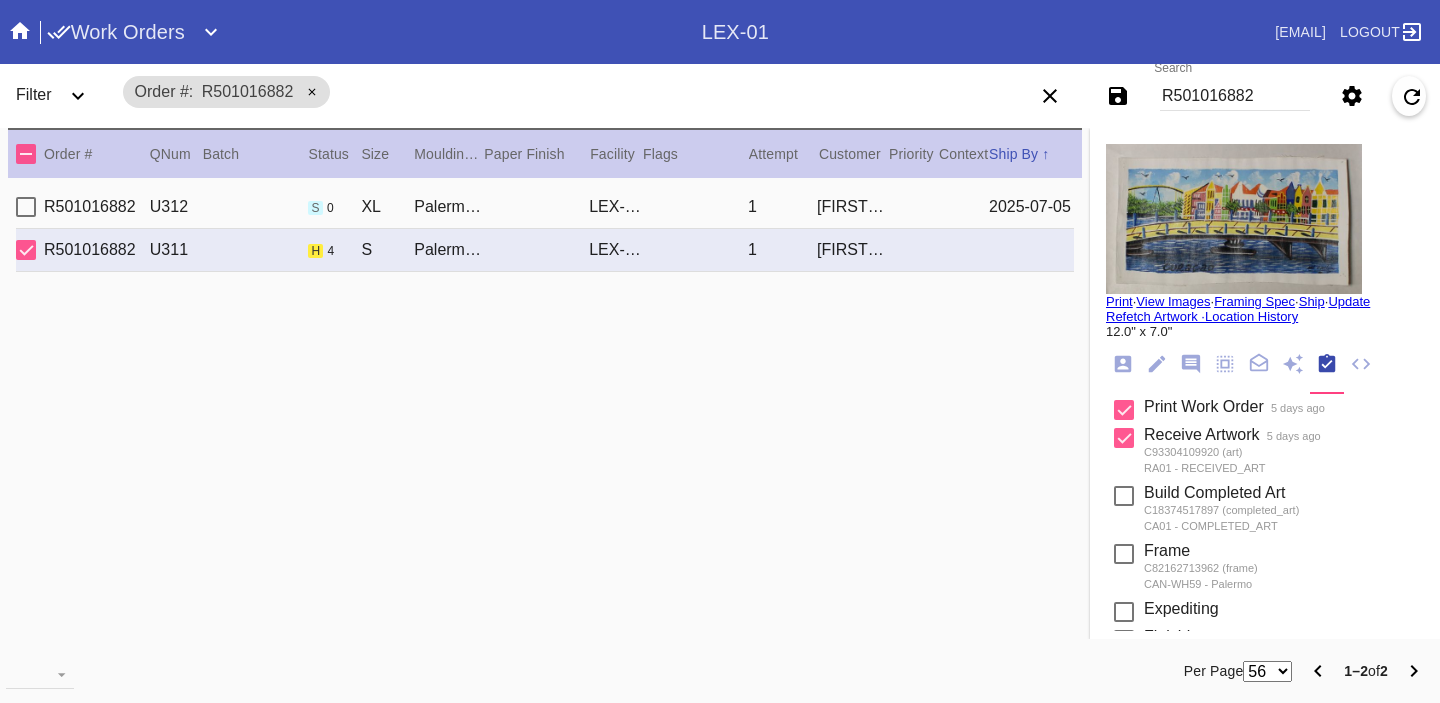 click at bounding box center [1234, 219] 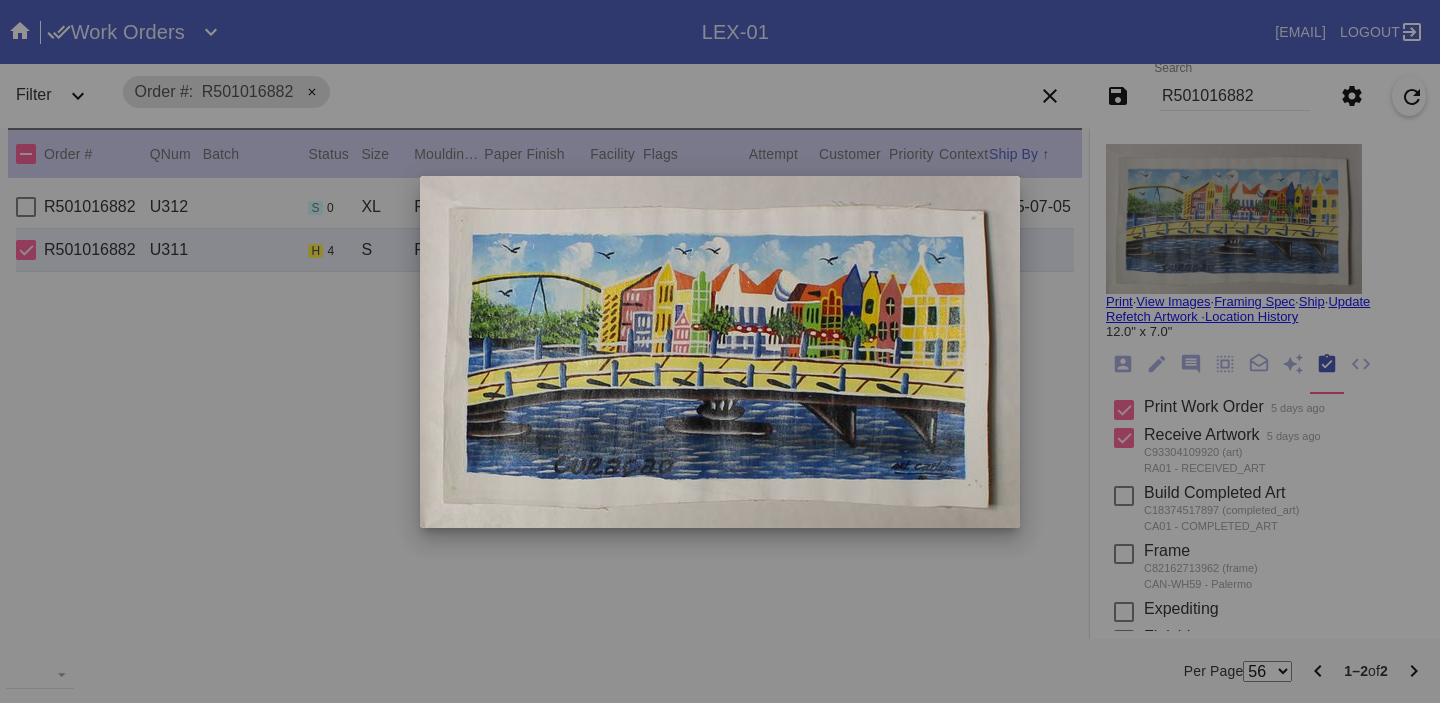 click at bounding box center [720, 351] 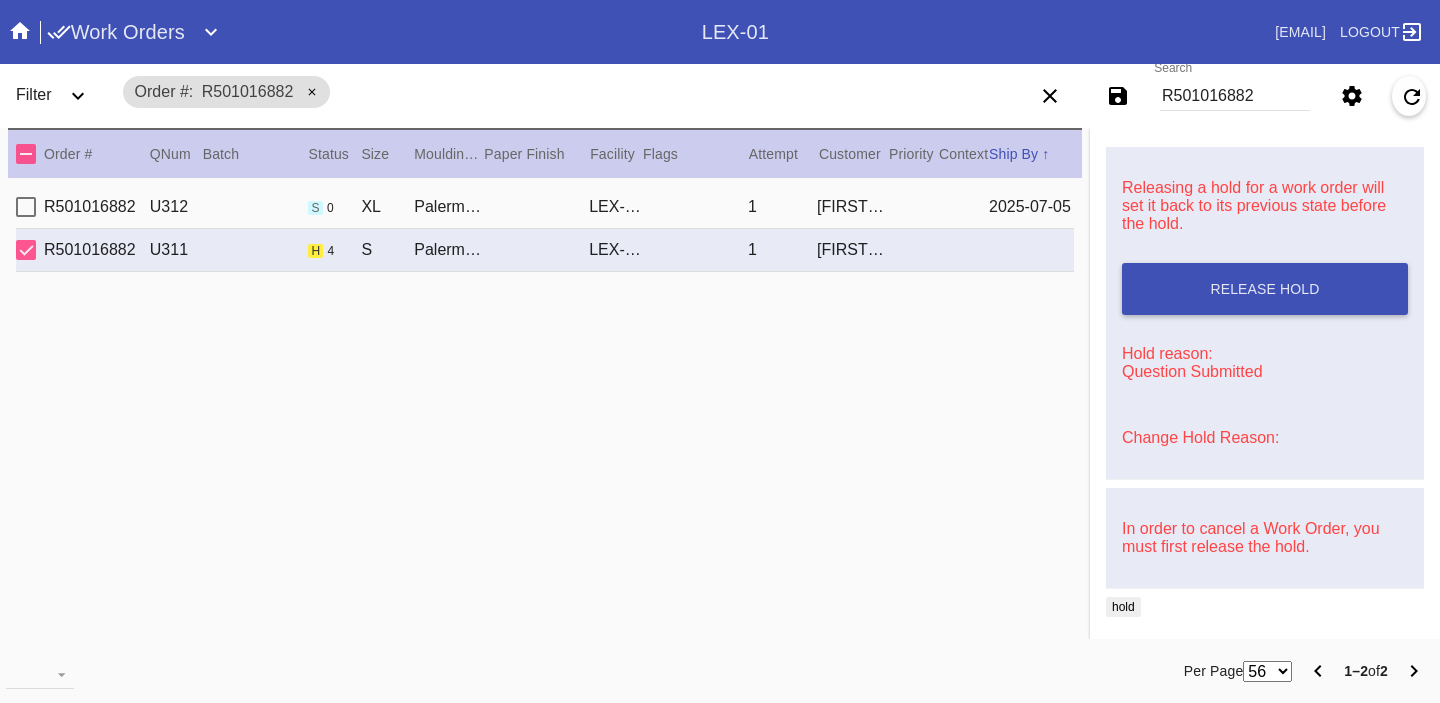 scroll, scrollTop: 0, scrollLeft: 0, axis: both 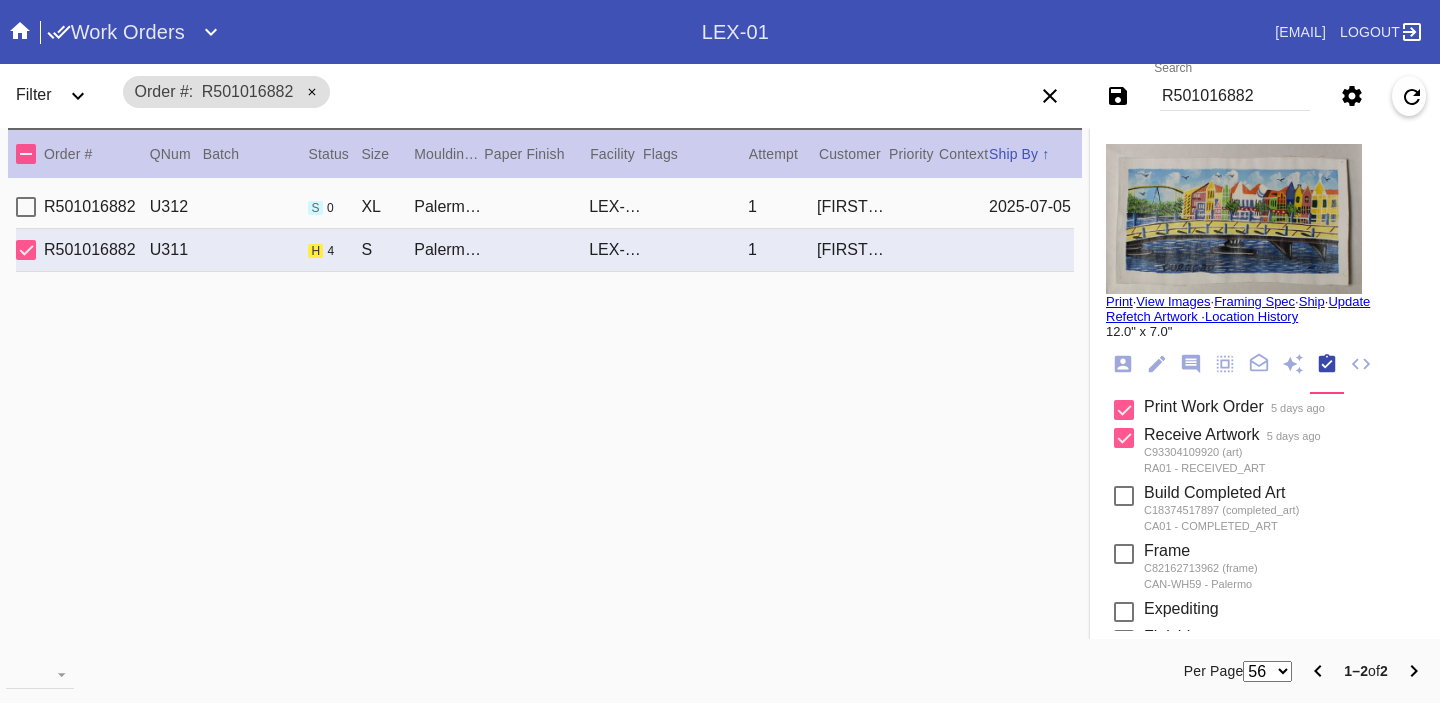 click at bounding box center [1234, 219] 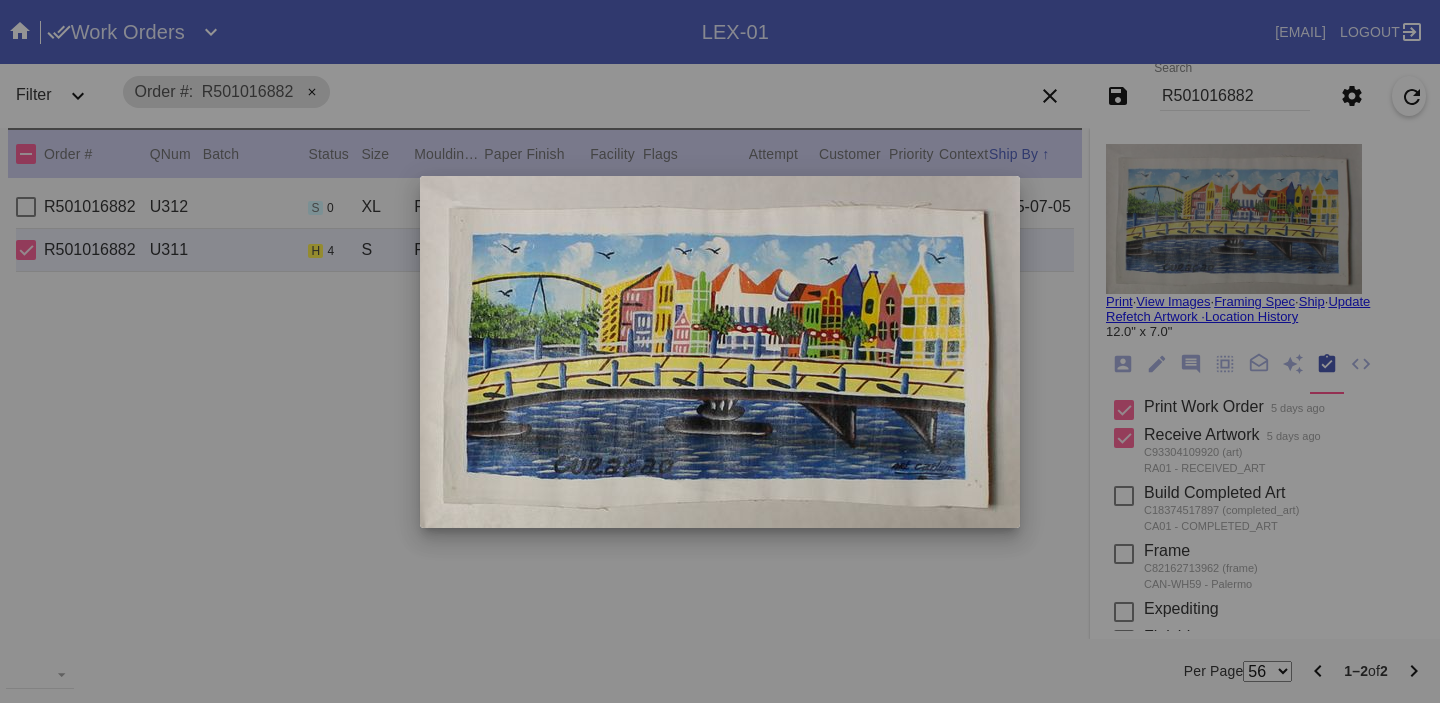 click at bounding box center (720, 351) 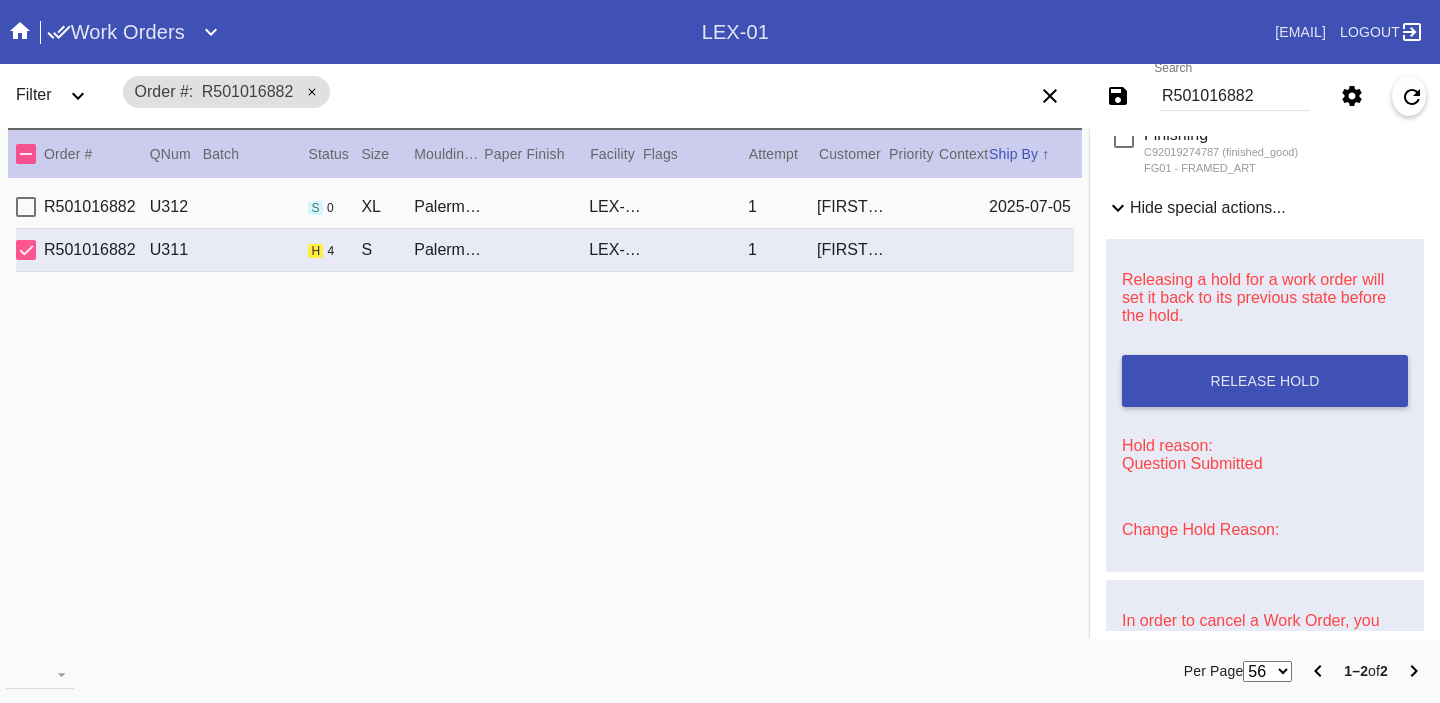 scroll, scrollTop: 609, scrollLeft: 0, axis: vertical 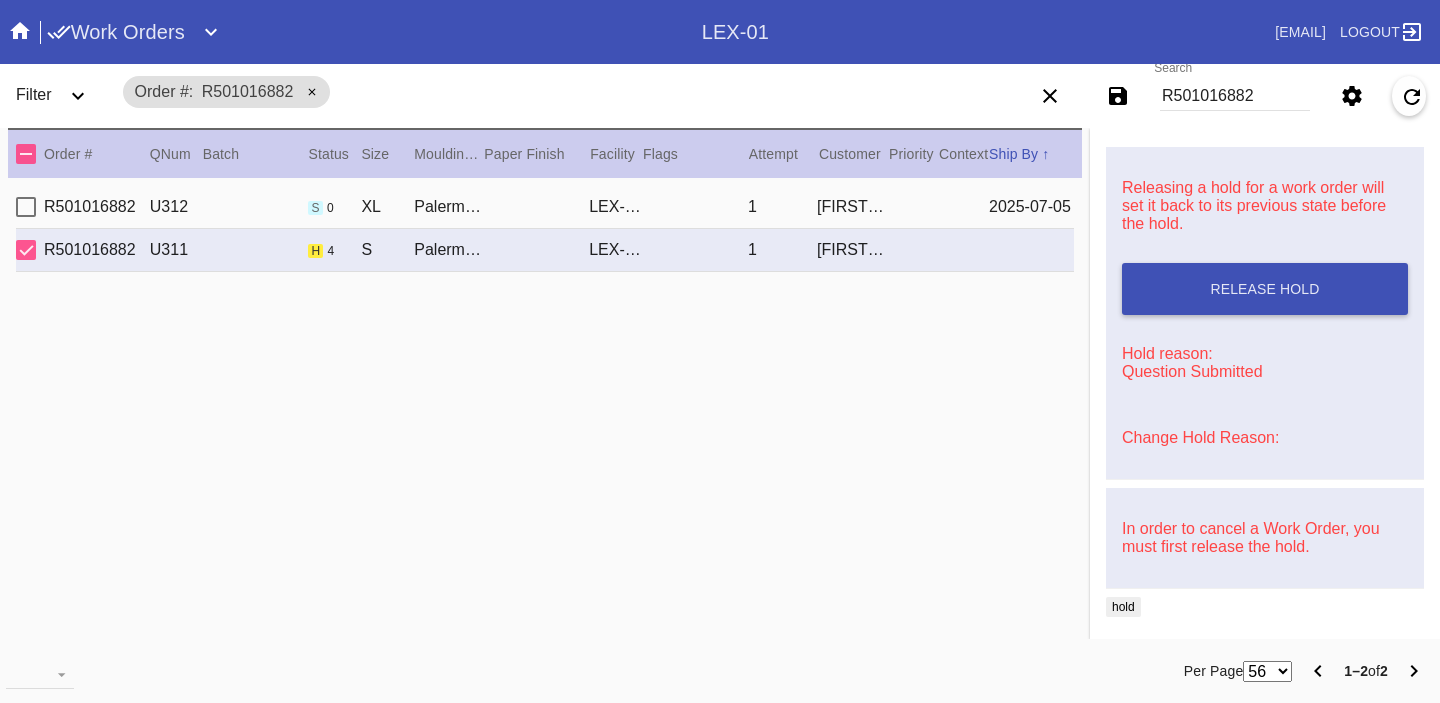click on "Change Hold Reason:" at bounding box center [1200, 437] 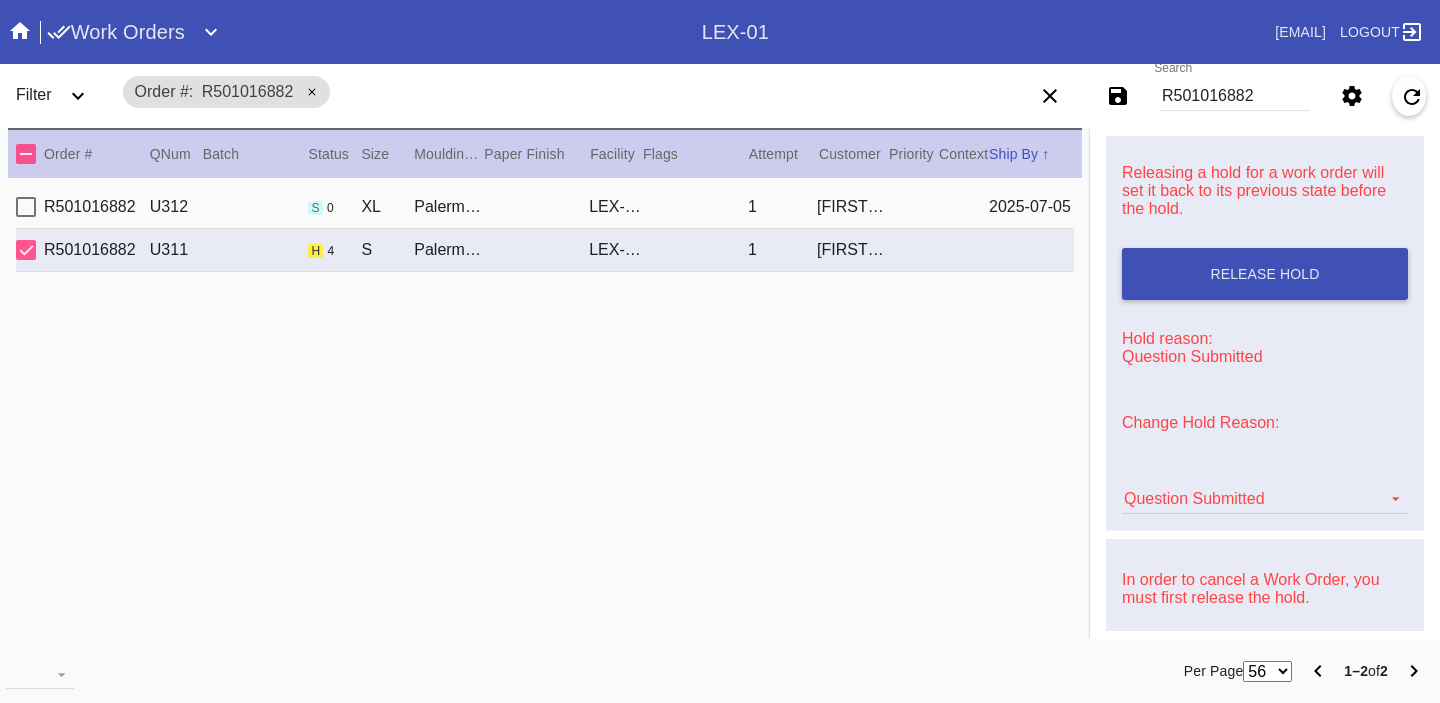 click on "Question Submitted Art Care Review Artwork Damaged F4B/Partnership Facility Out of Stock HPO Hold to Ship Investigation Lost in Studio Multi-Mat Details Not Received Order Change Request Out of Stock Proactive Outreach Pull for Production QA/Customer Approval Question Submitted Ready for Action Ready for Production Repair Replacement Ordered Retail GW Rework Sample Search and Rescue Transit to LEX01 Transit to PHL01 Update Work Order" at bounding box center (1265, 489) 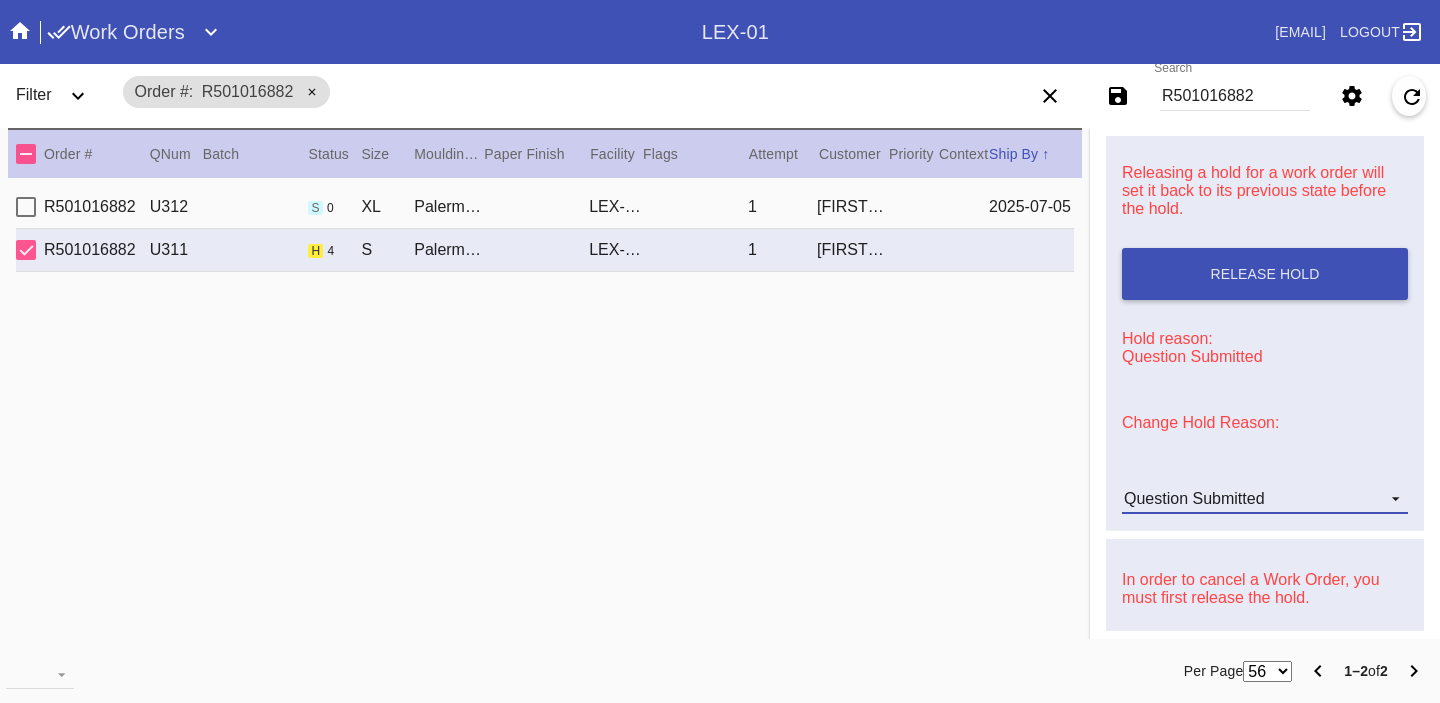 click on "Question Submitted" at bounding box center (1194, 498) 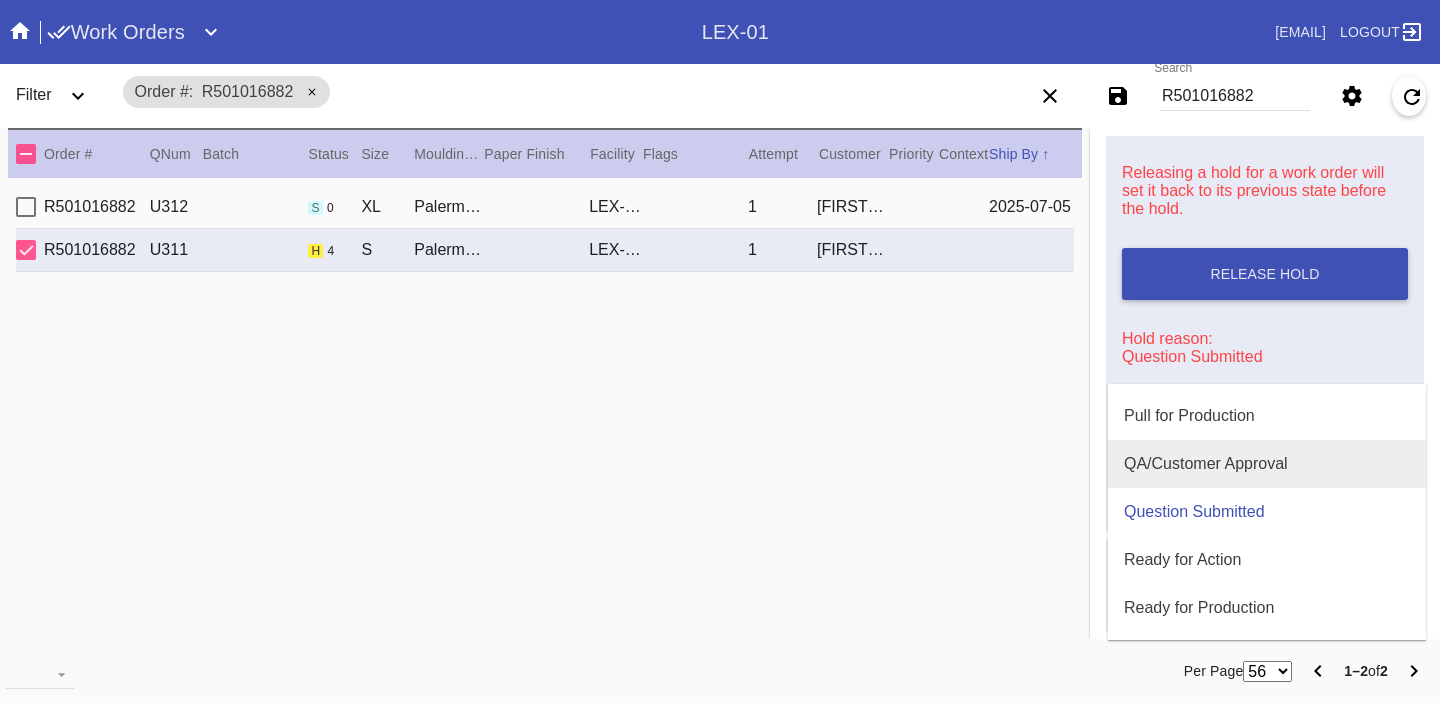 scroll, scrollTop: 528, scrollLeft: 0, axis: vertical 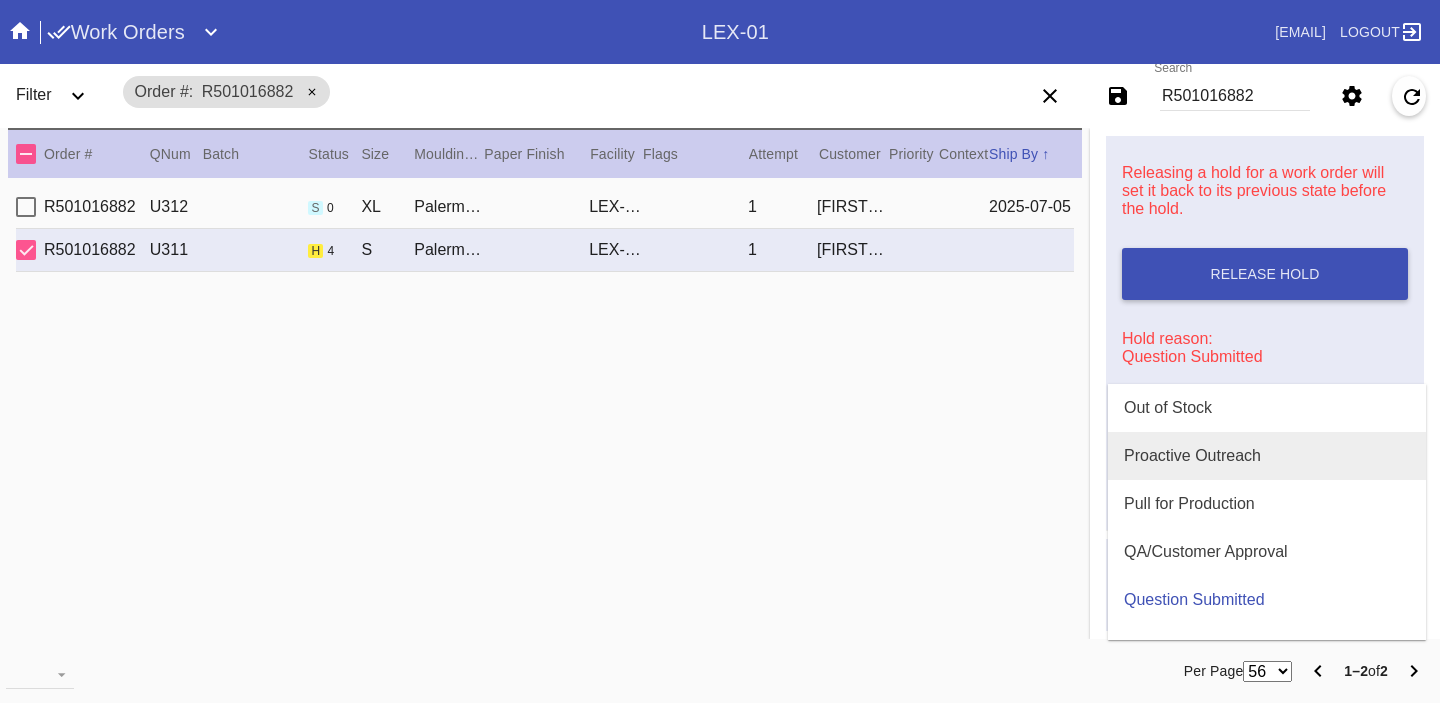 click on "Proactive Outreach" at bounding box center (1267, 456) 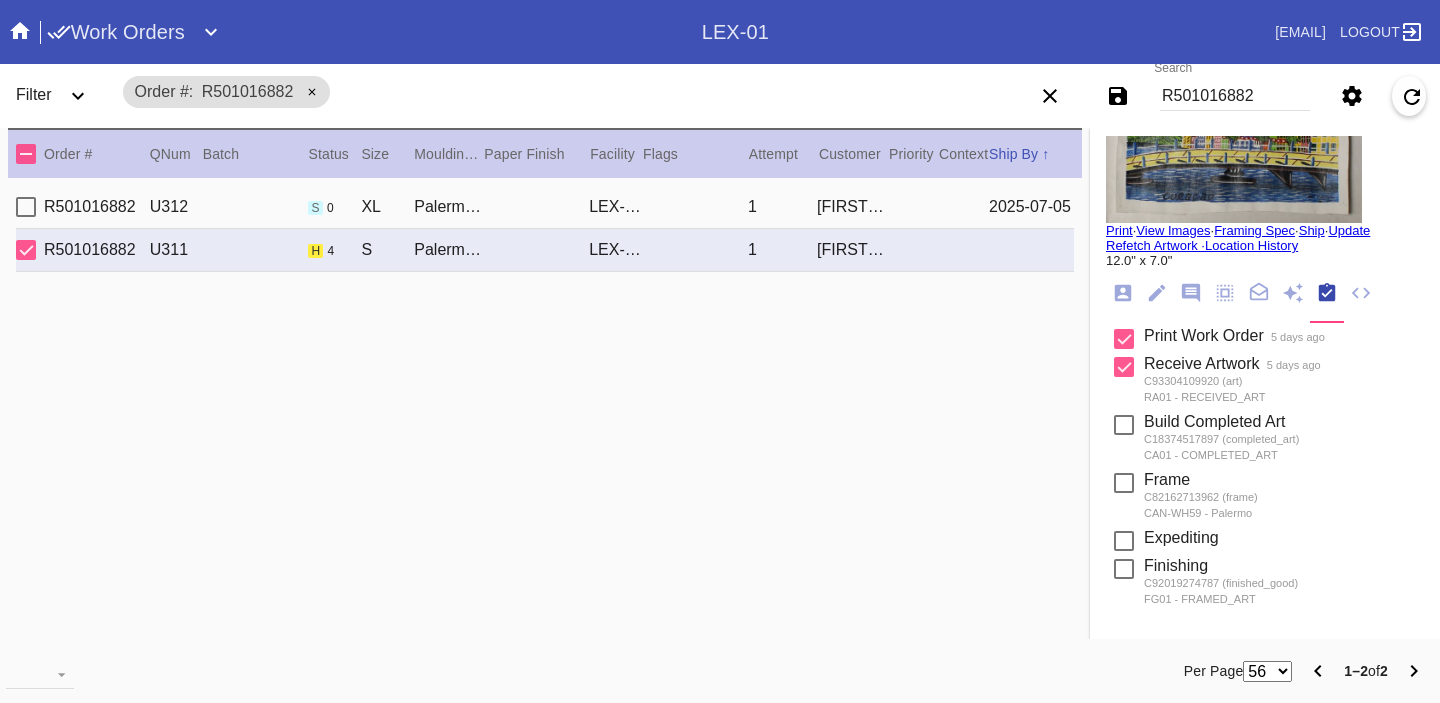 scroll, scrollTop: 0, scrollLeft: 0, axis: both 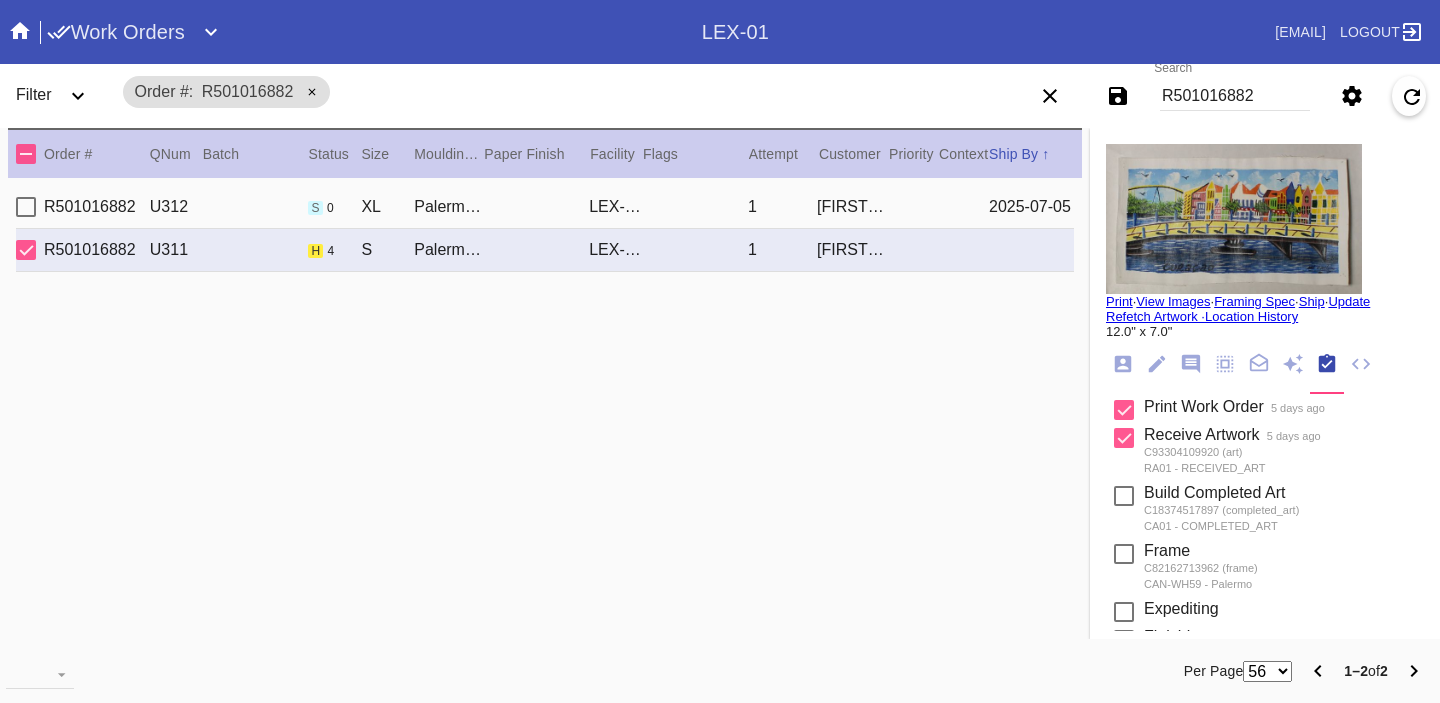 click at bounding box center [1234, 219] 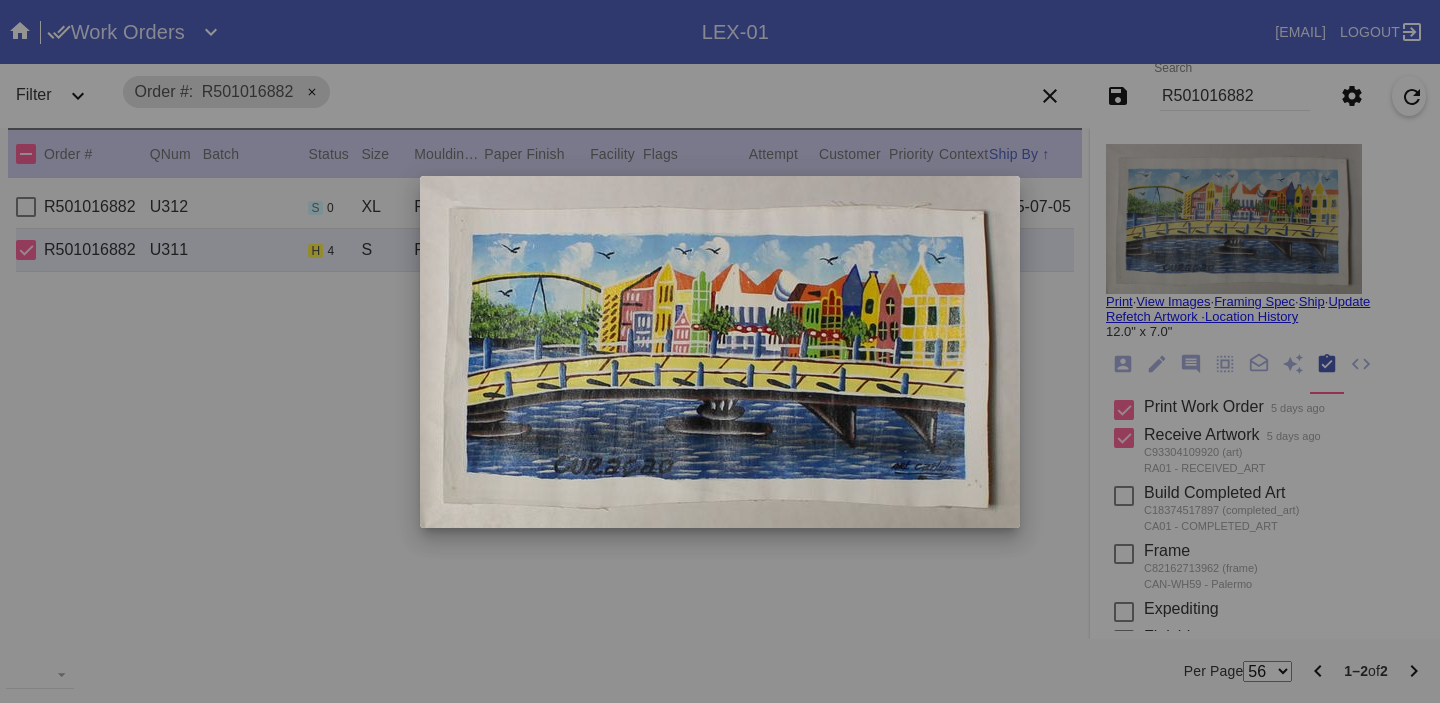click at bounding box center (720, 351) 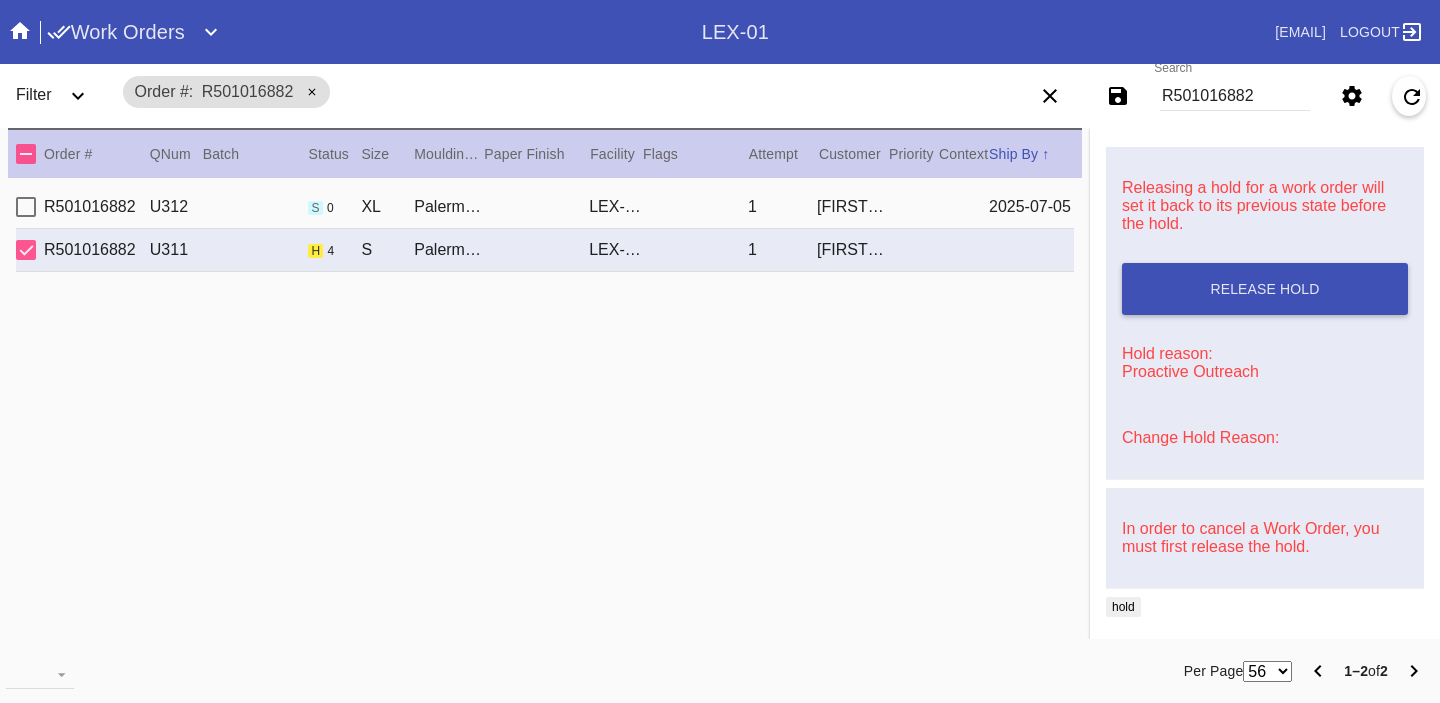 scroll, scrollTop: 0, scrollLeft: 0, axis: both 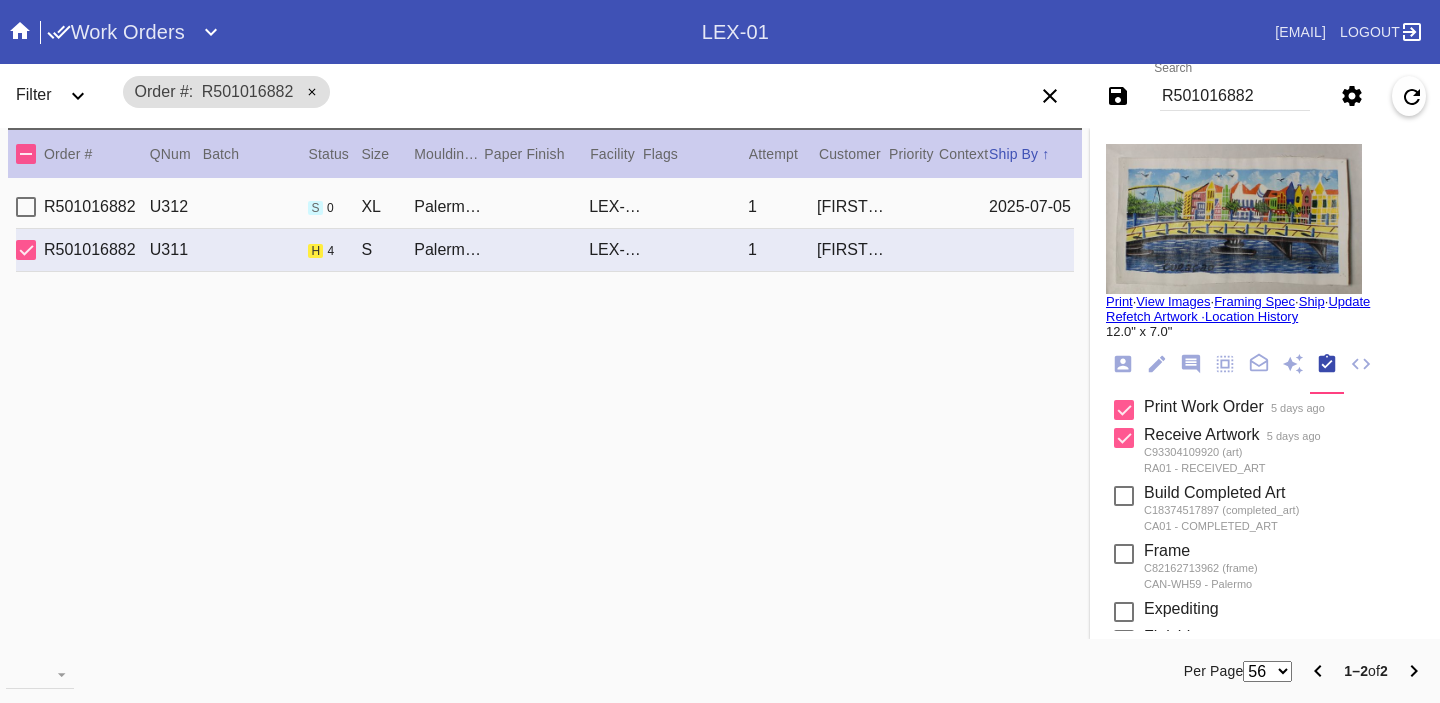 click at bounding box center [1123, 364] 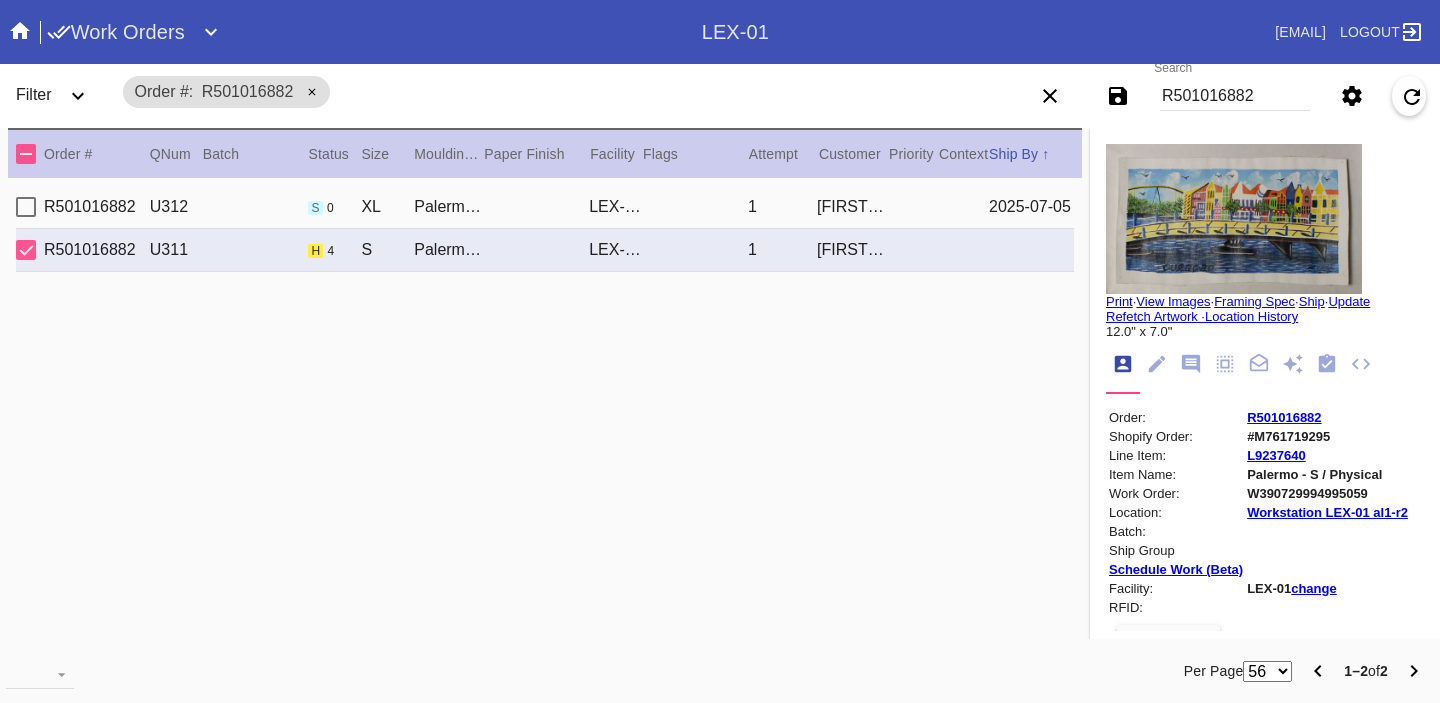 click on "#M761719295" at bounding box center [1327, 436] 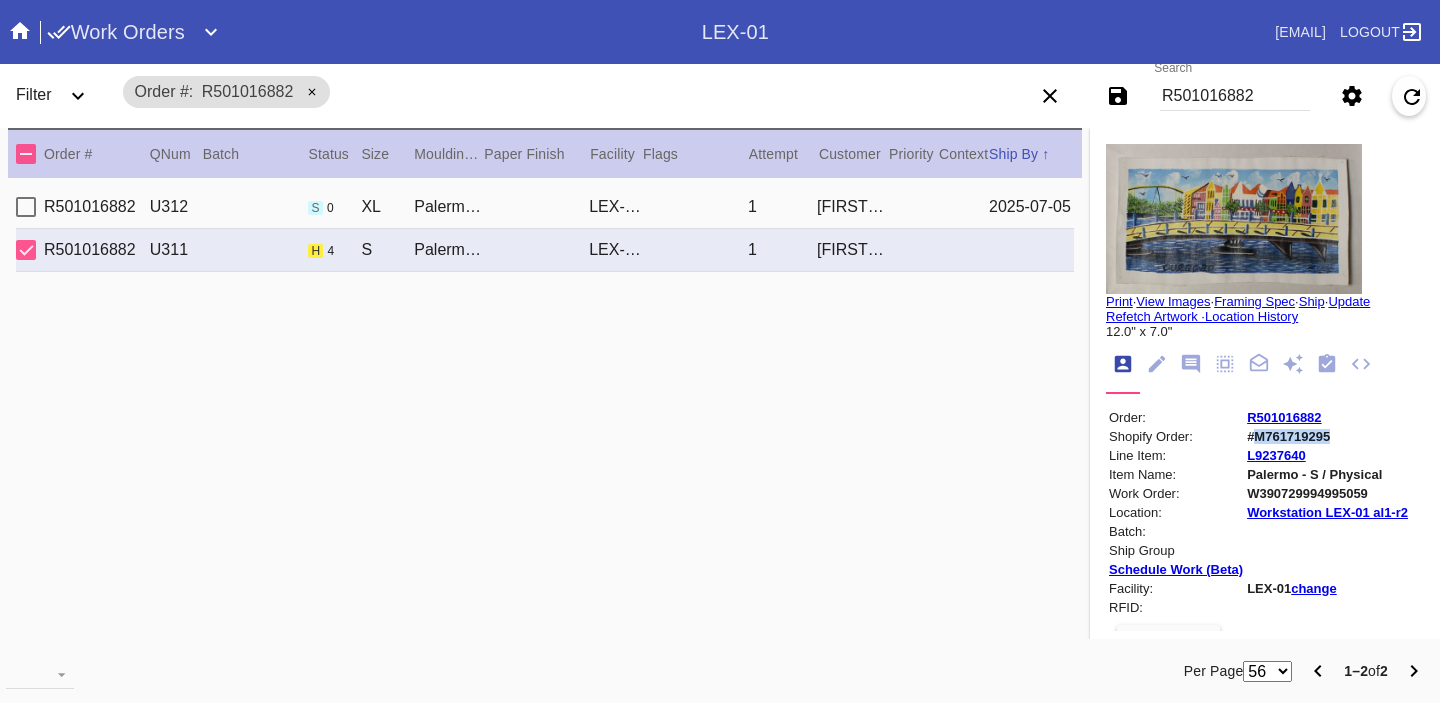 click on "#M761719295" at bounding box center [1327, 436] 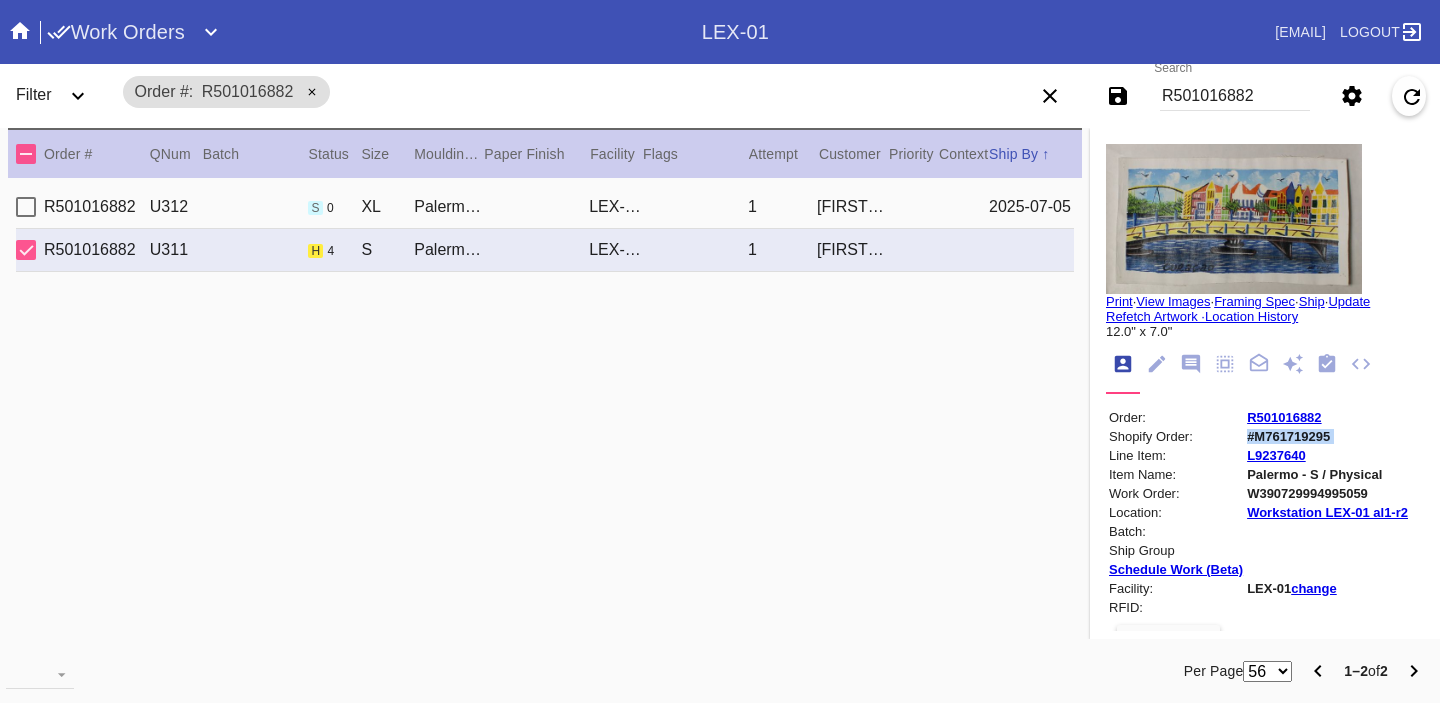 copy on "#M761719295" 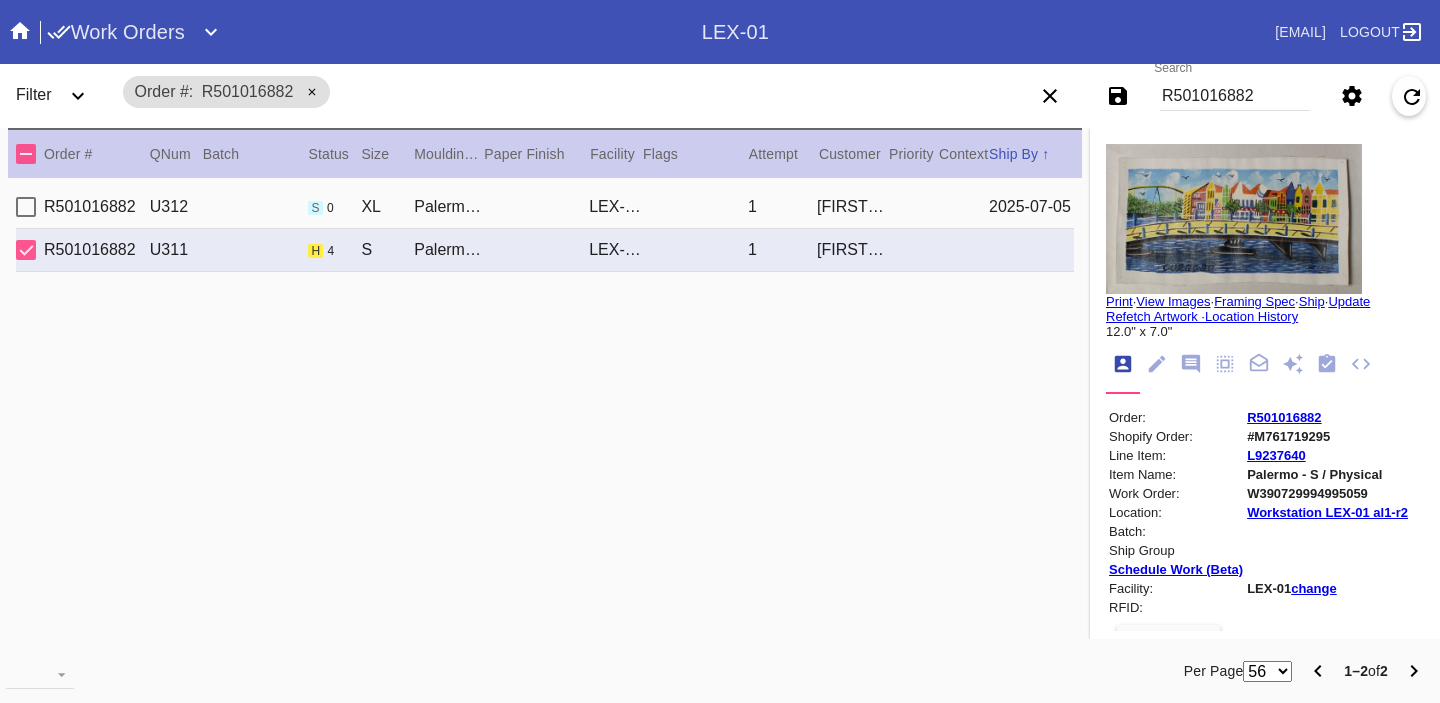 click on "R501016882" at bounding box center (1235, 96) 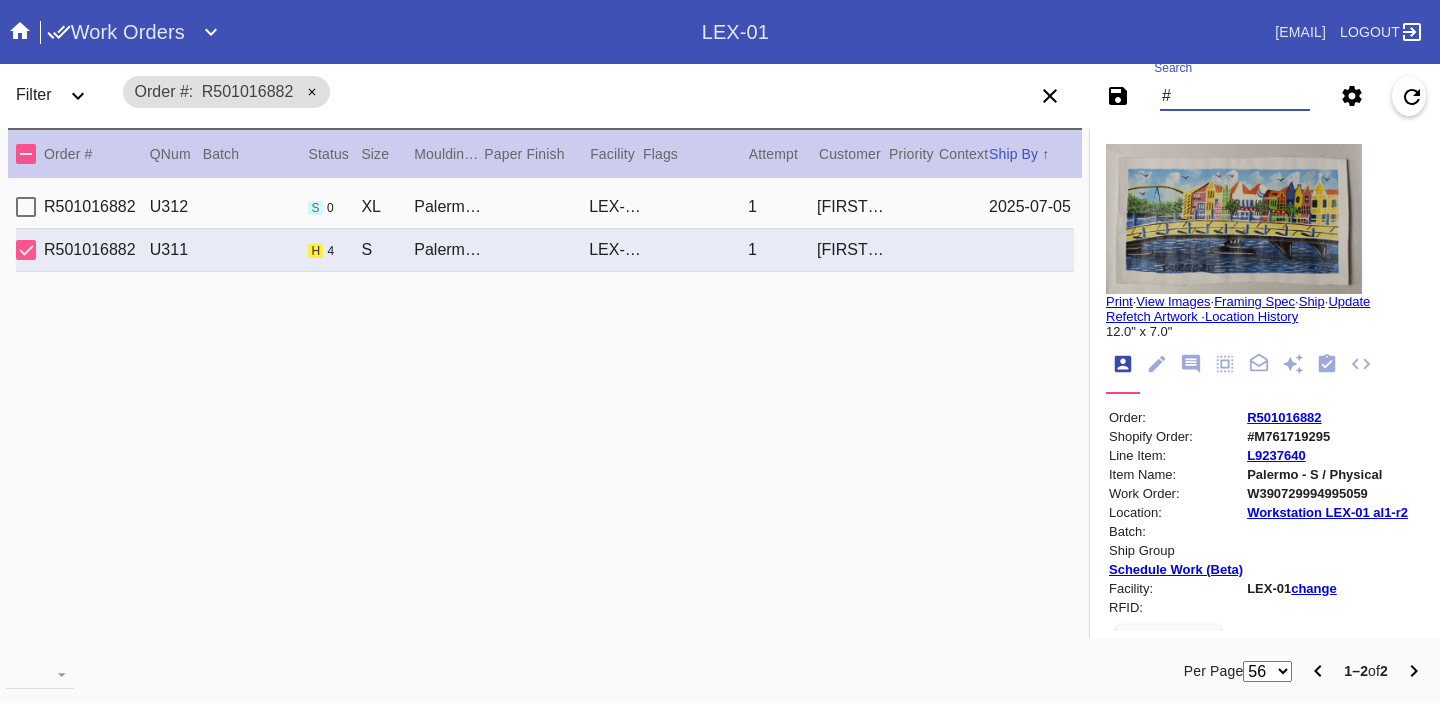paste on "M761547300" 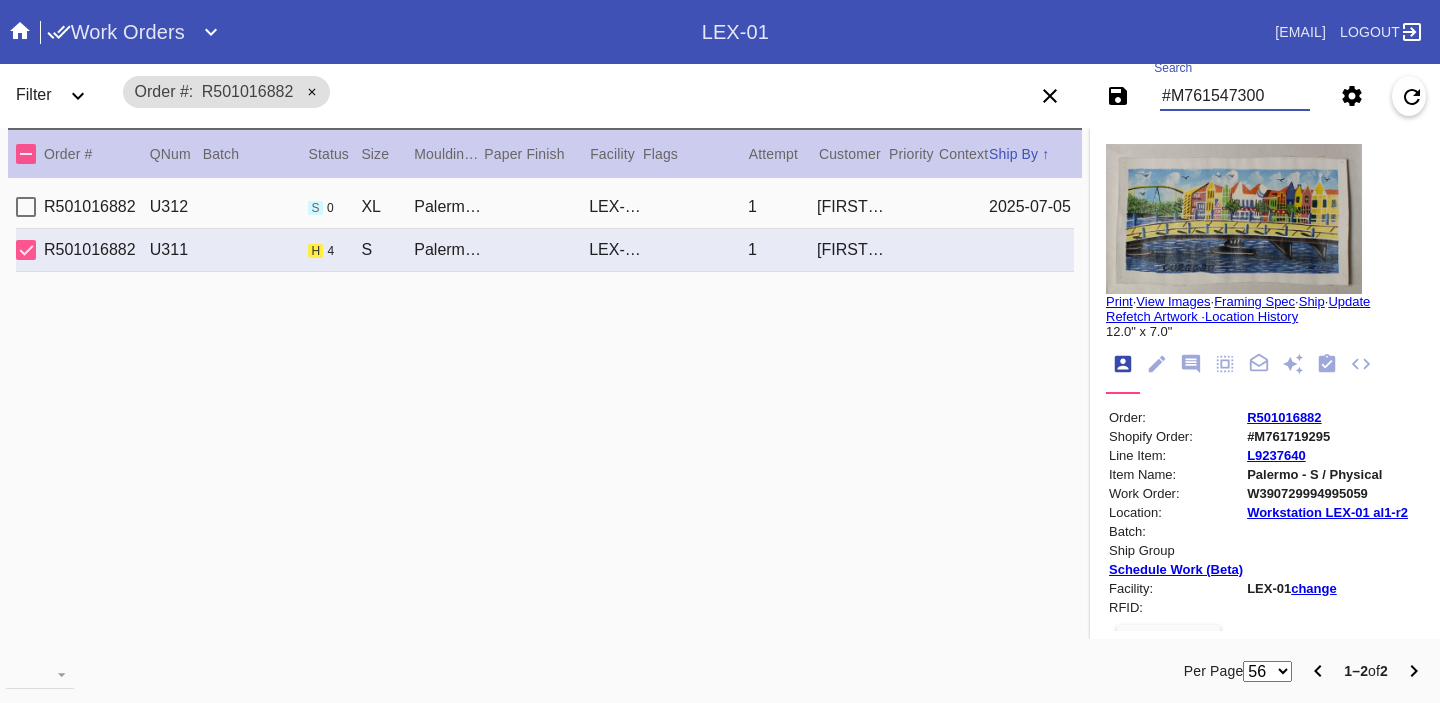 type on "#M761547300" 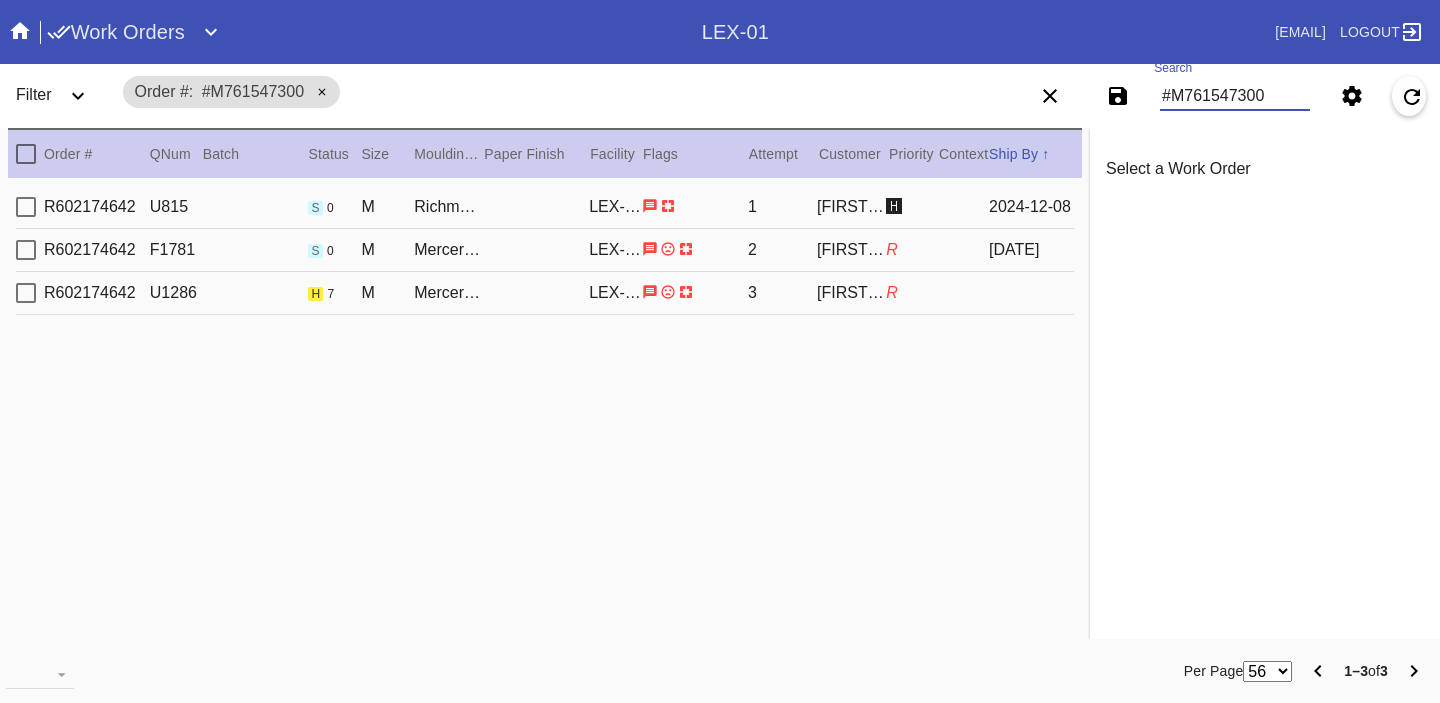 click on "R602174642 U1286 h   7 M Mercer Slim (Deep) / White LEX-01 3 Alison Fahey
R" at bounding box center (545, 293) 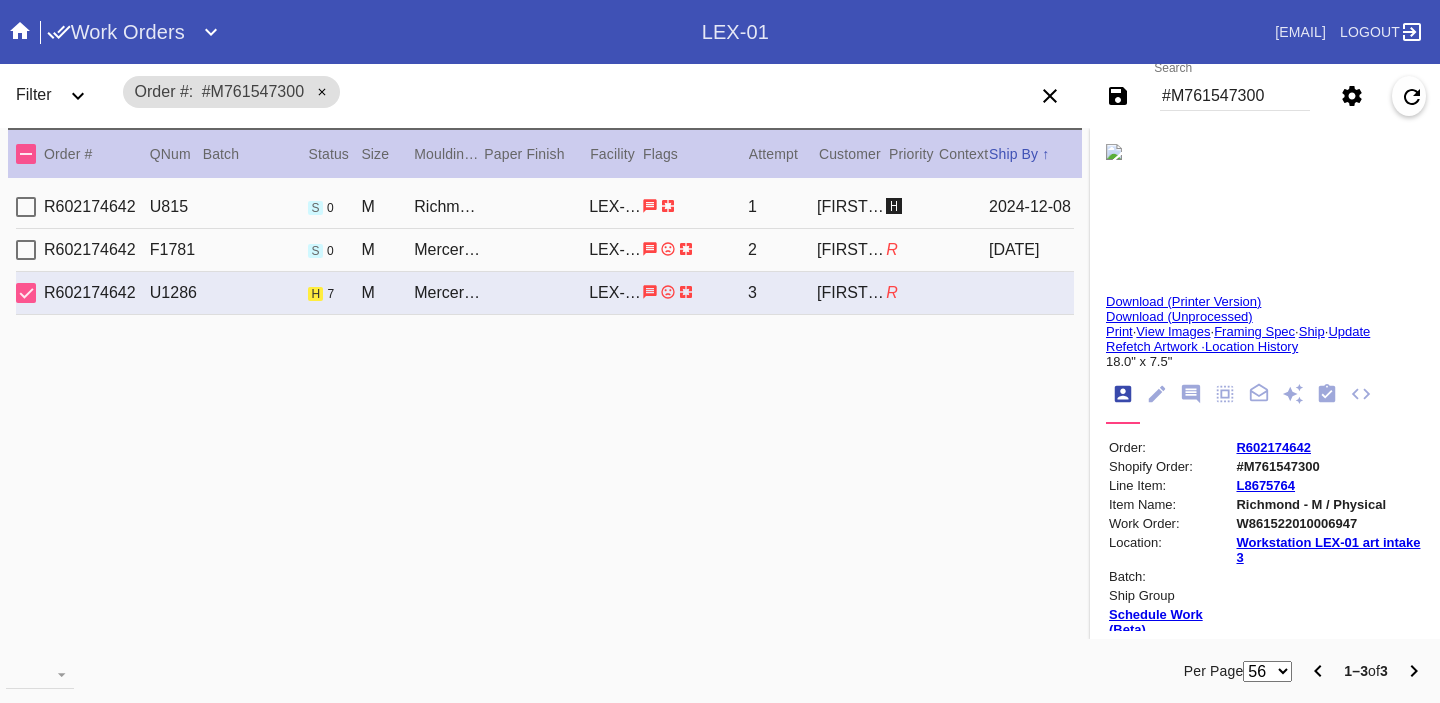 click on "W861522010006947" at bounding box center [1328, 523] 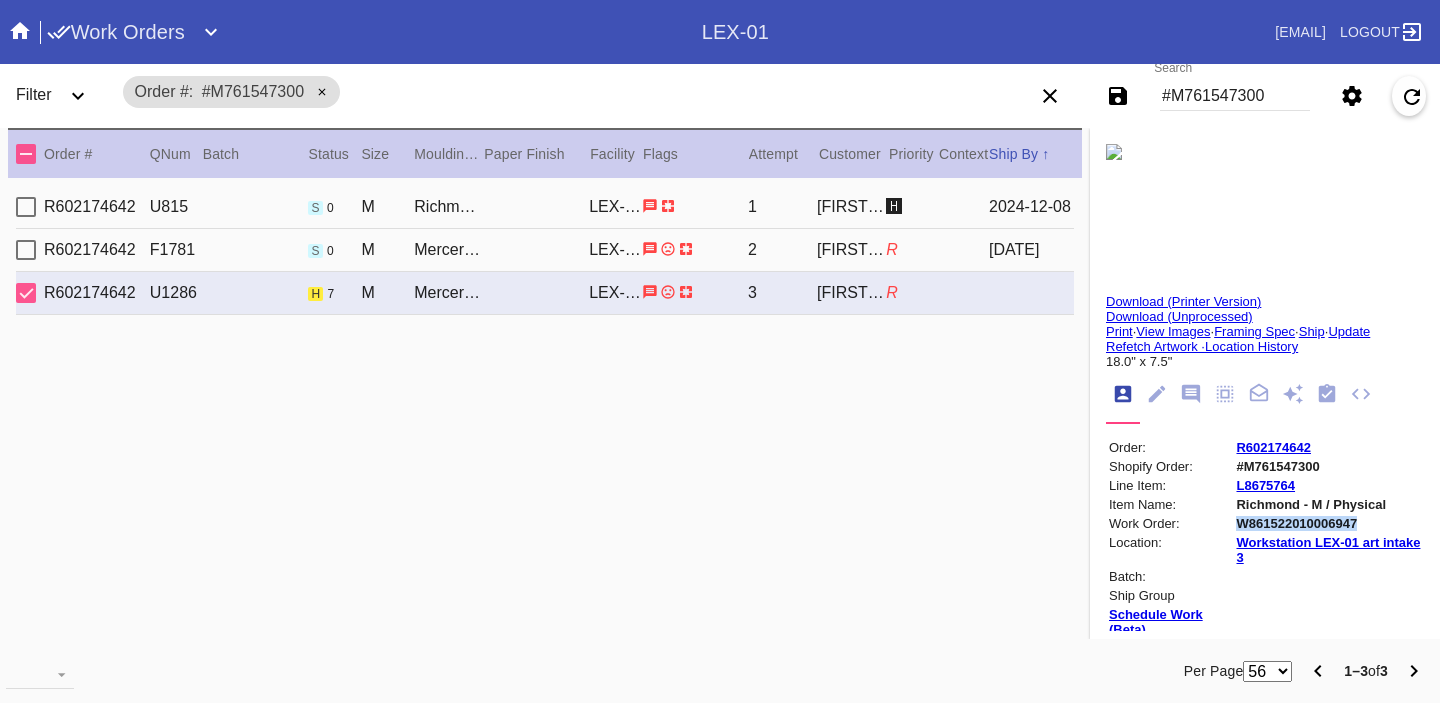 copy on "W861522010006947" 